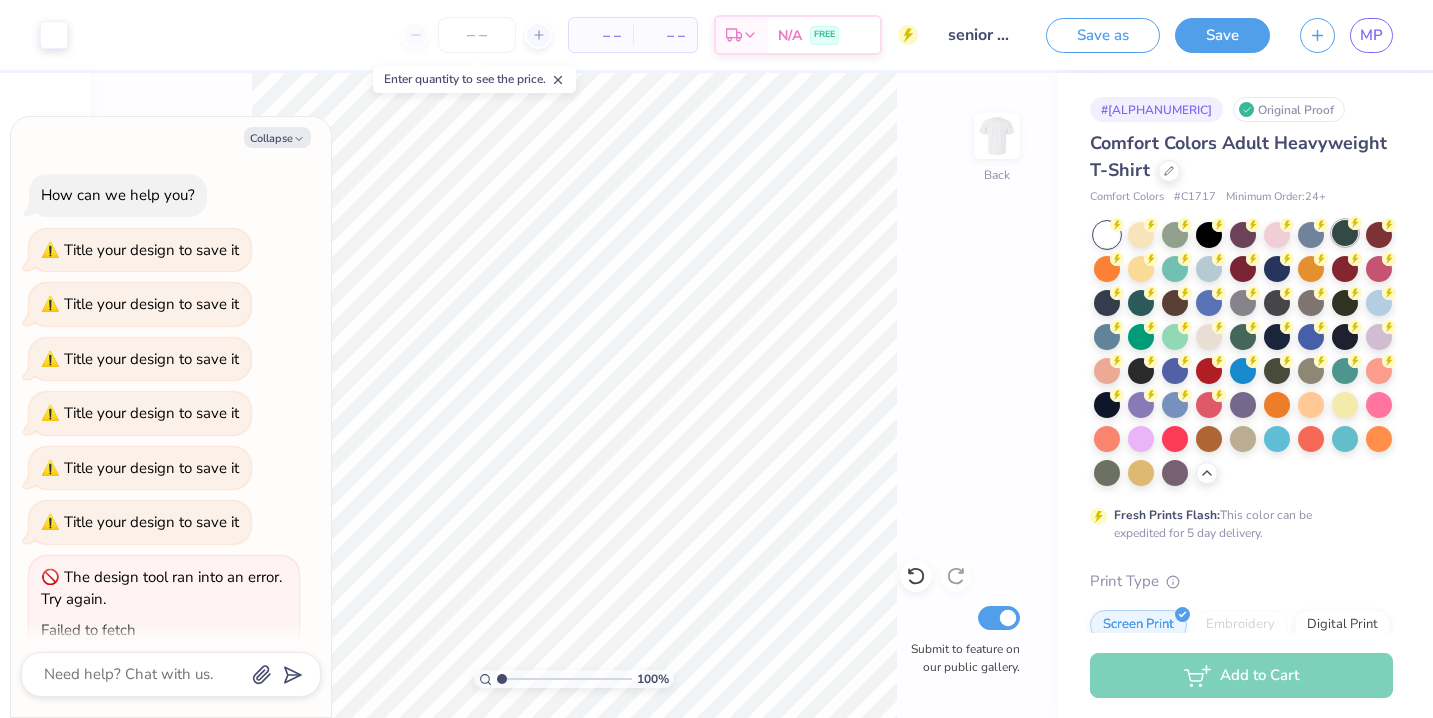 scroll, scrollTop: 0, scrollLeft: 0, axis: both 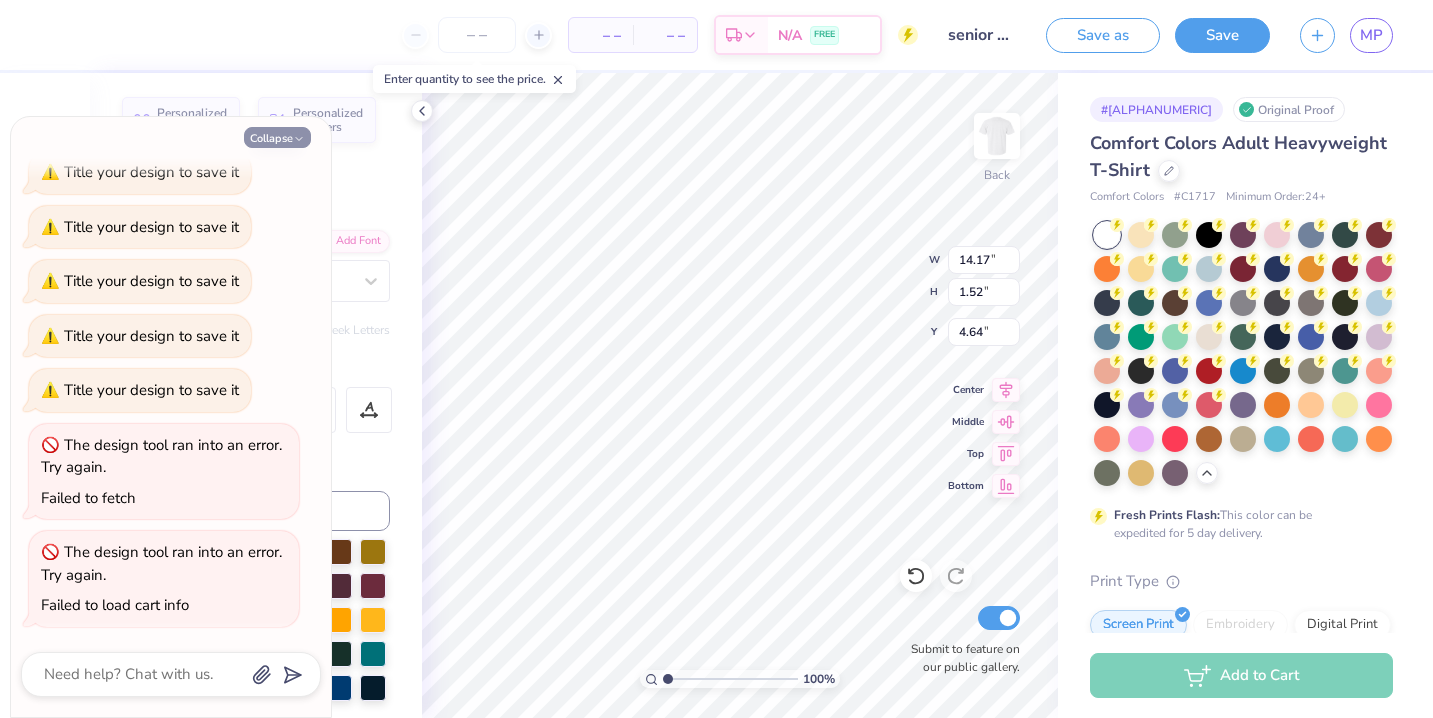 click 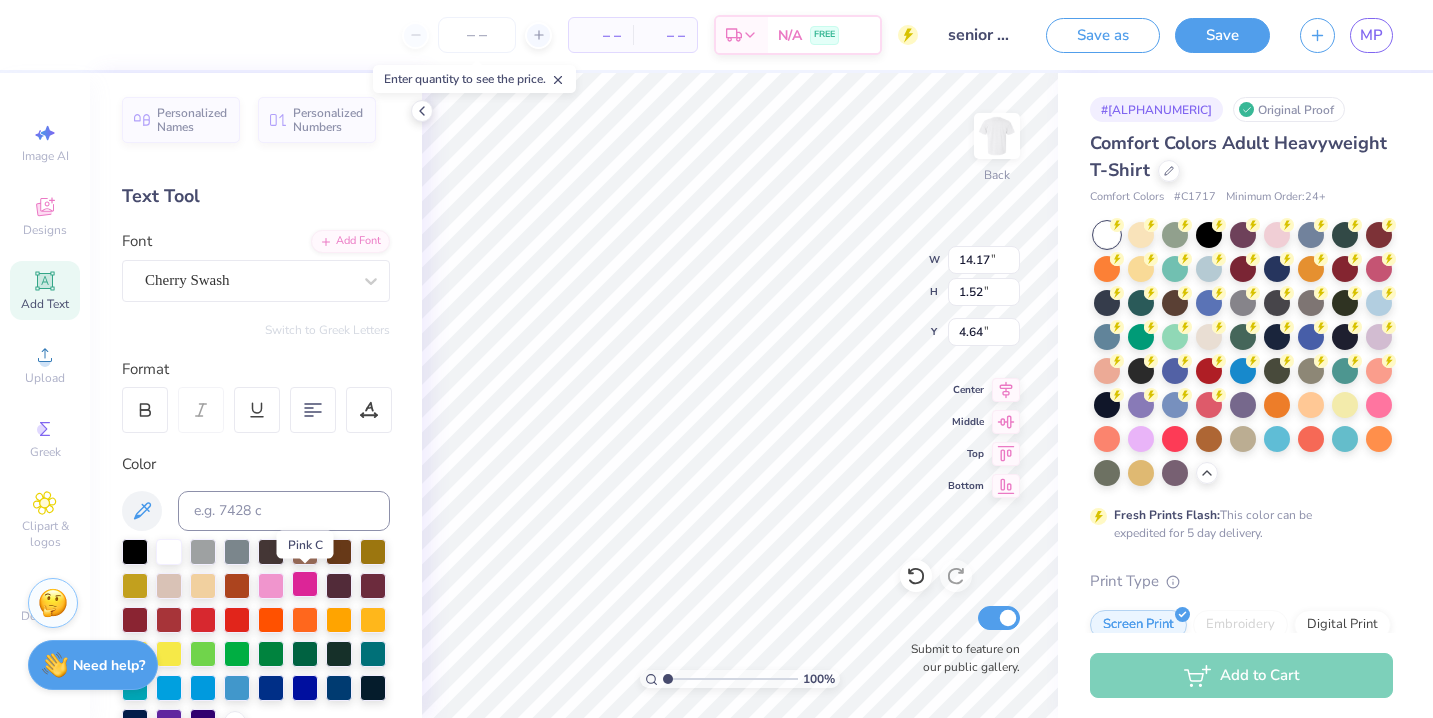 click at bounding box center (305, 584) 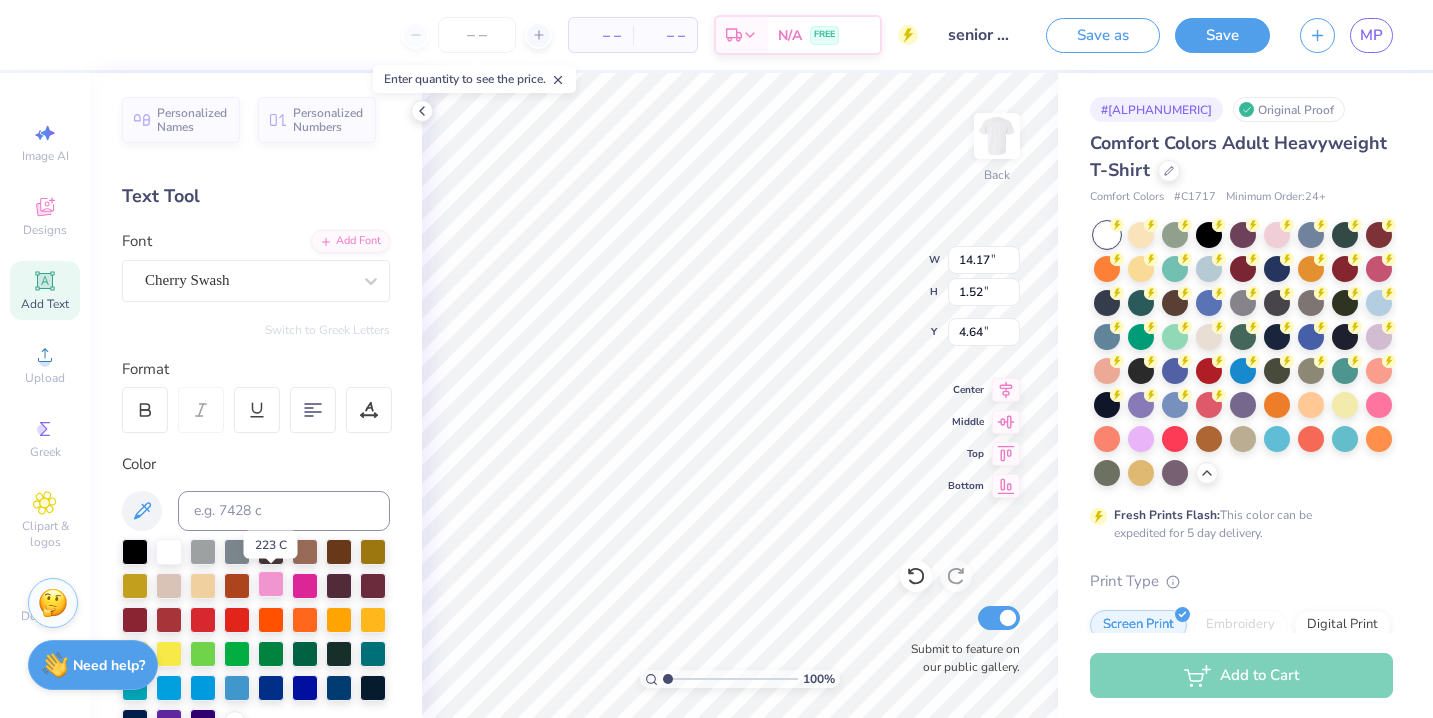click at bounding box center (271, 584) 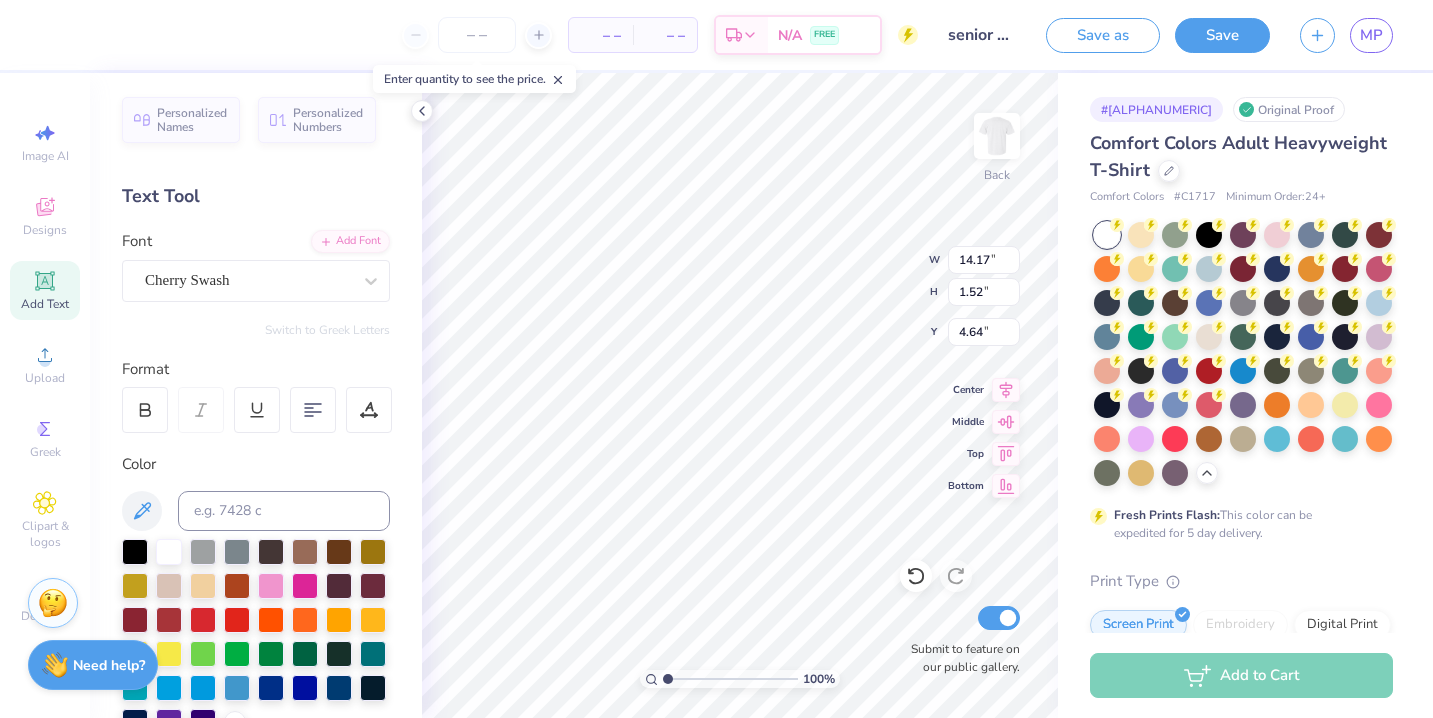 click on "Add Text" at bounding box center (45, 290) 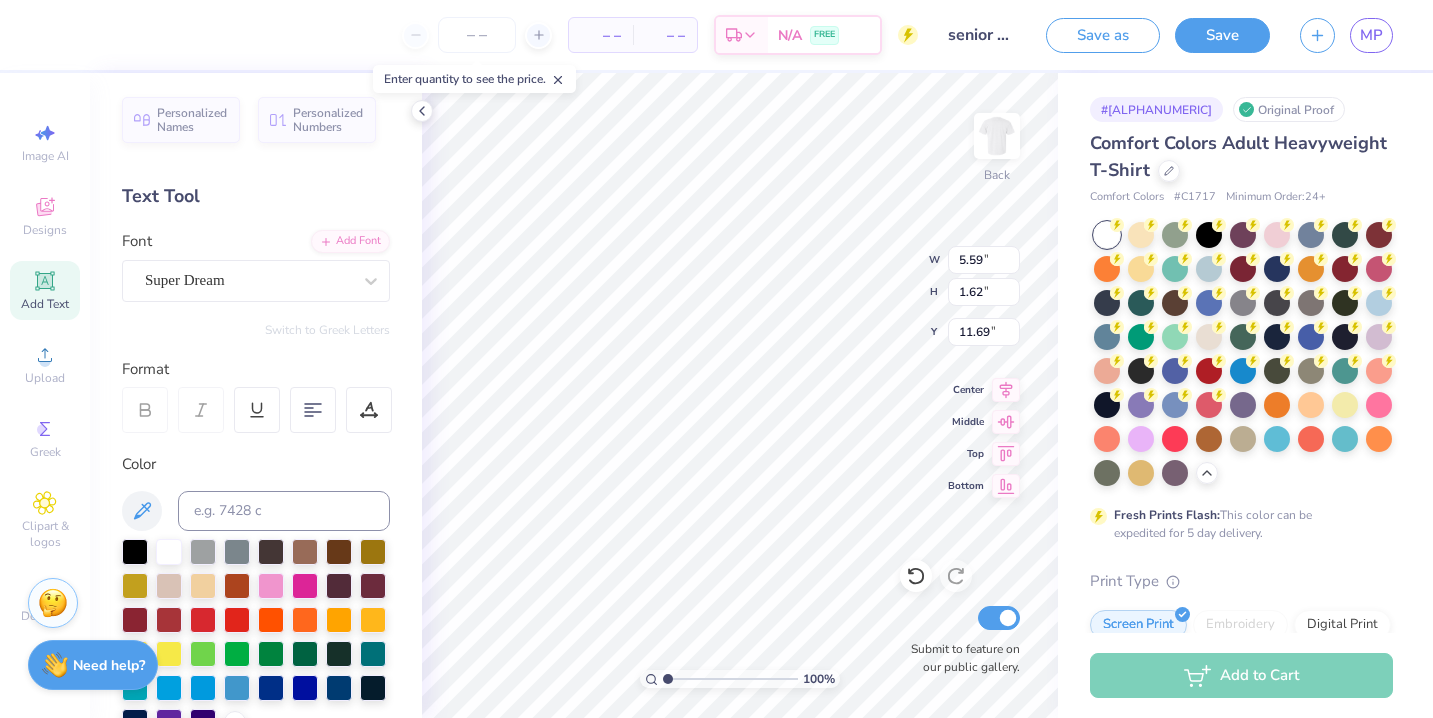 scroll, scrollTop: 0, scrollLeft: 4, axis: horizontal 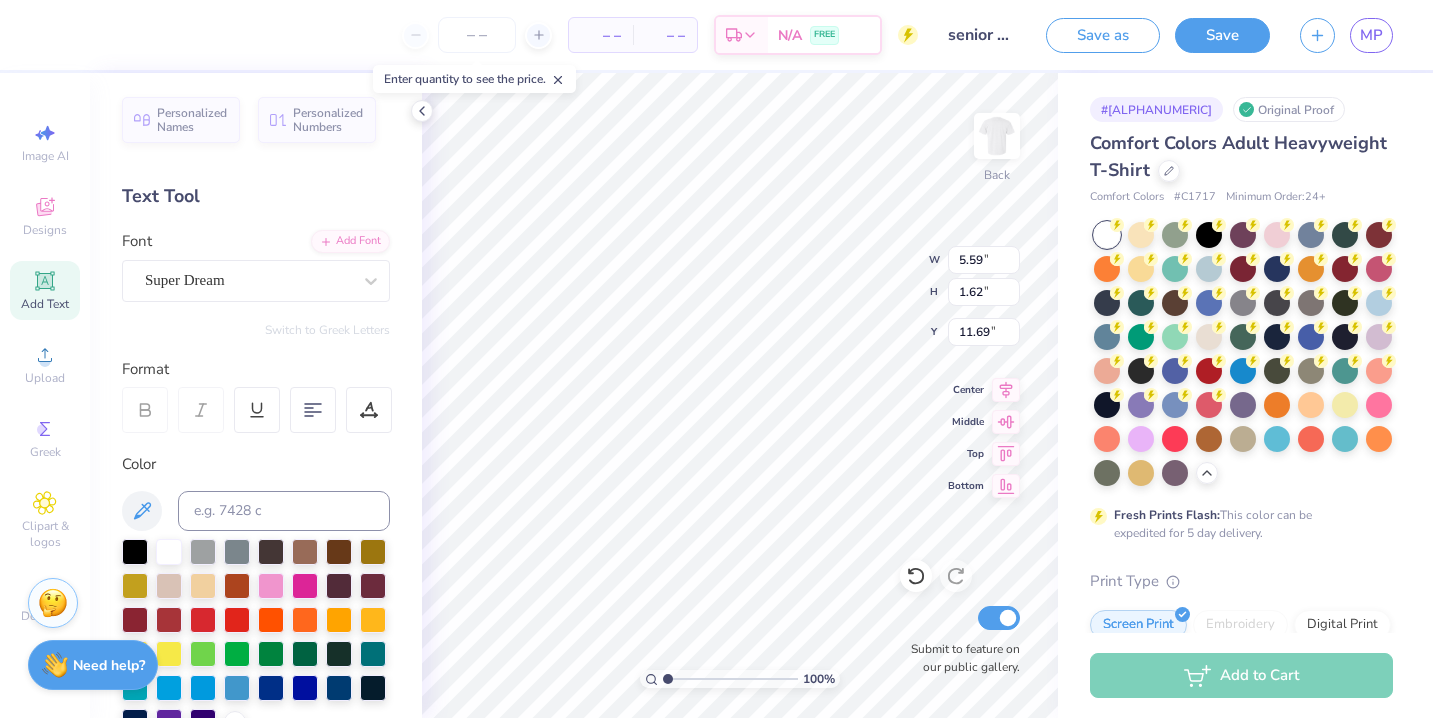 type on "Before We [PII]" 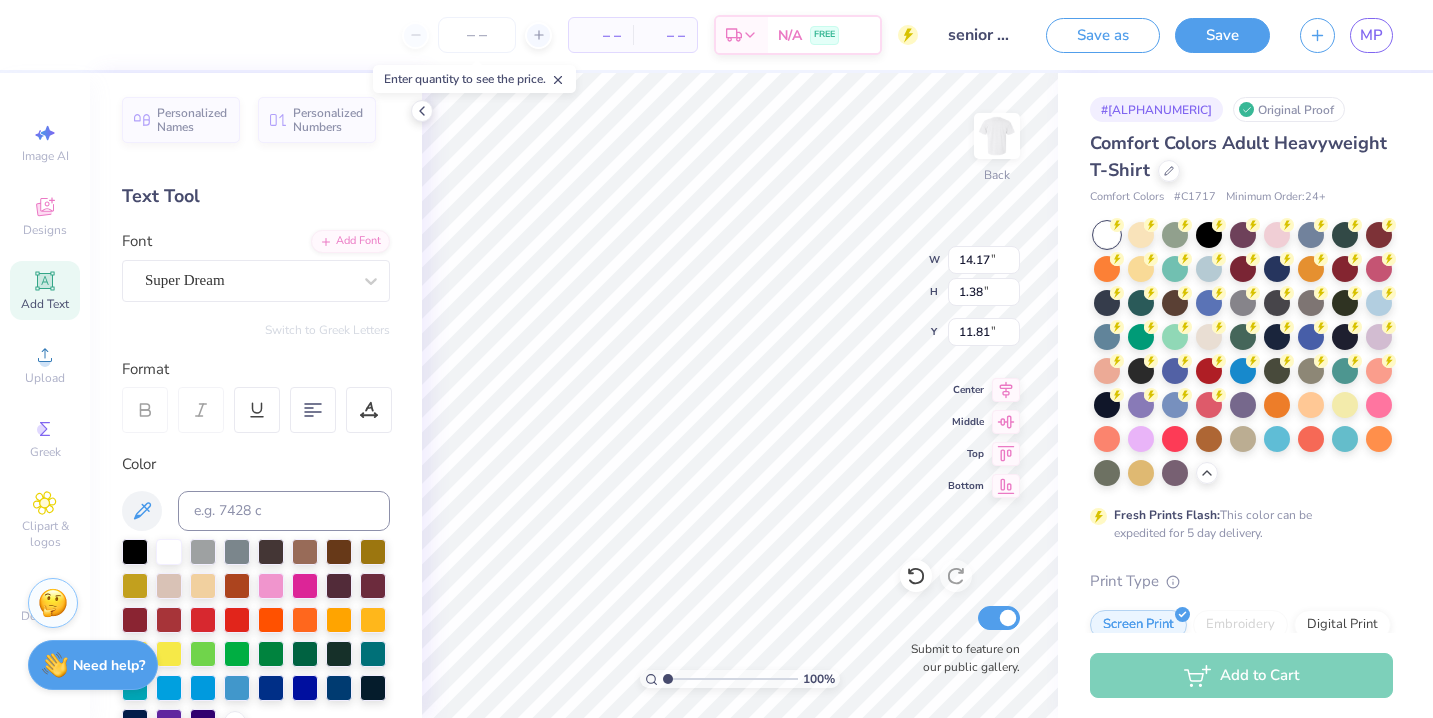 type on "12.28" 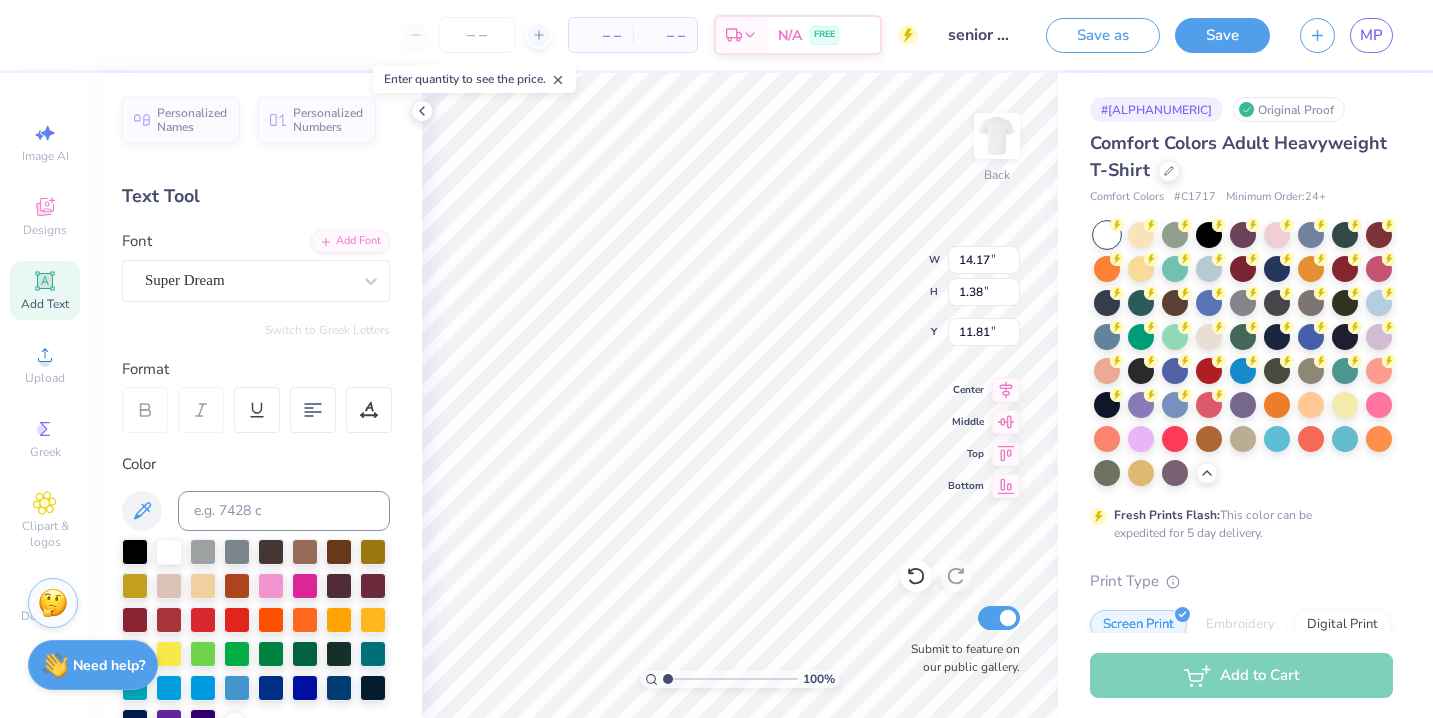 type on "1.20" 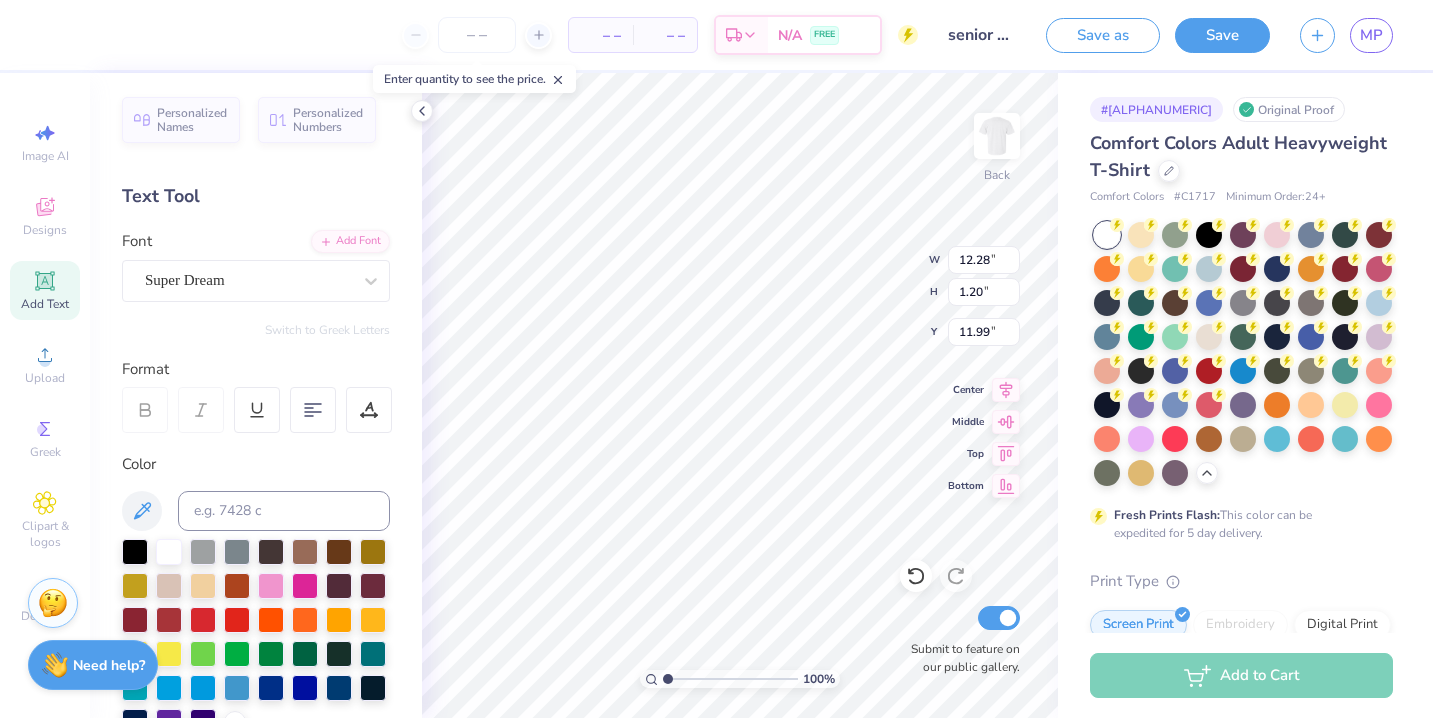 type on "13.63" 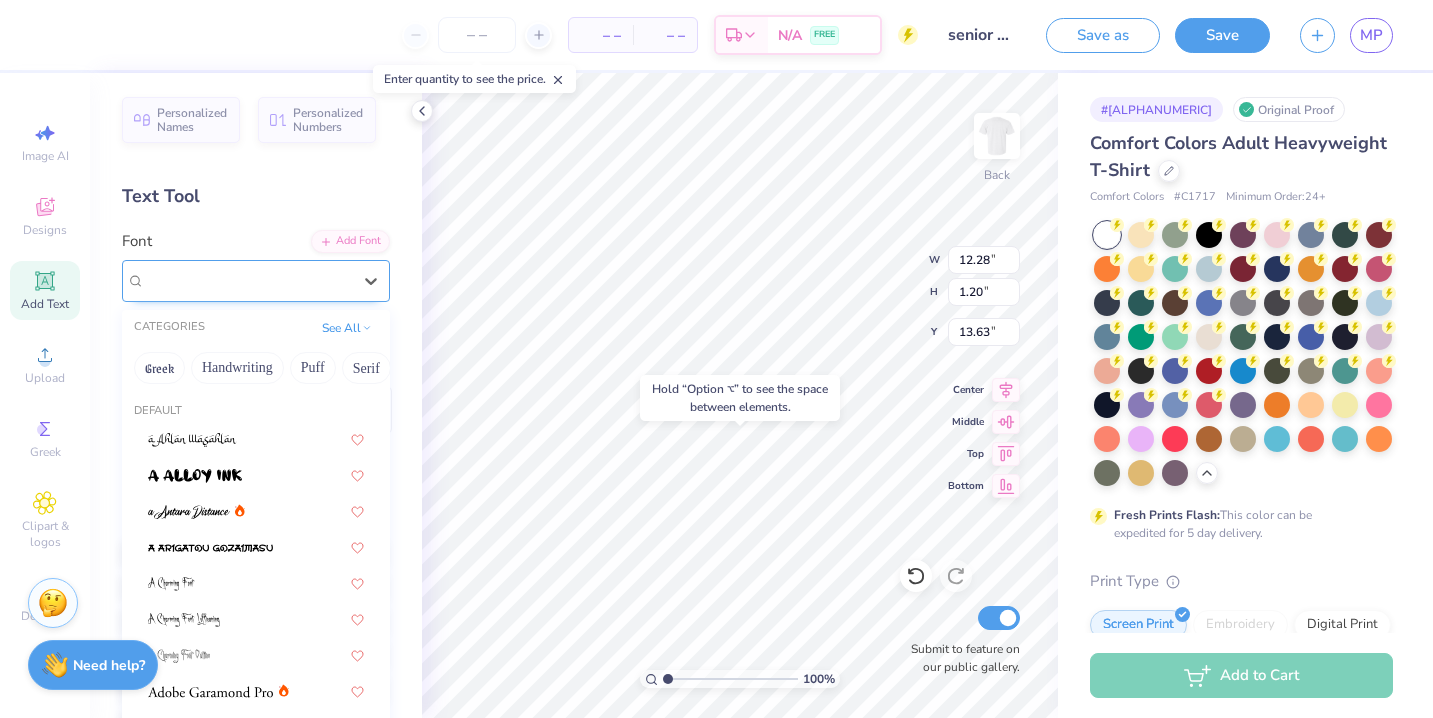click on "Super Dream" at bounding box center (248, 280) 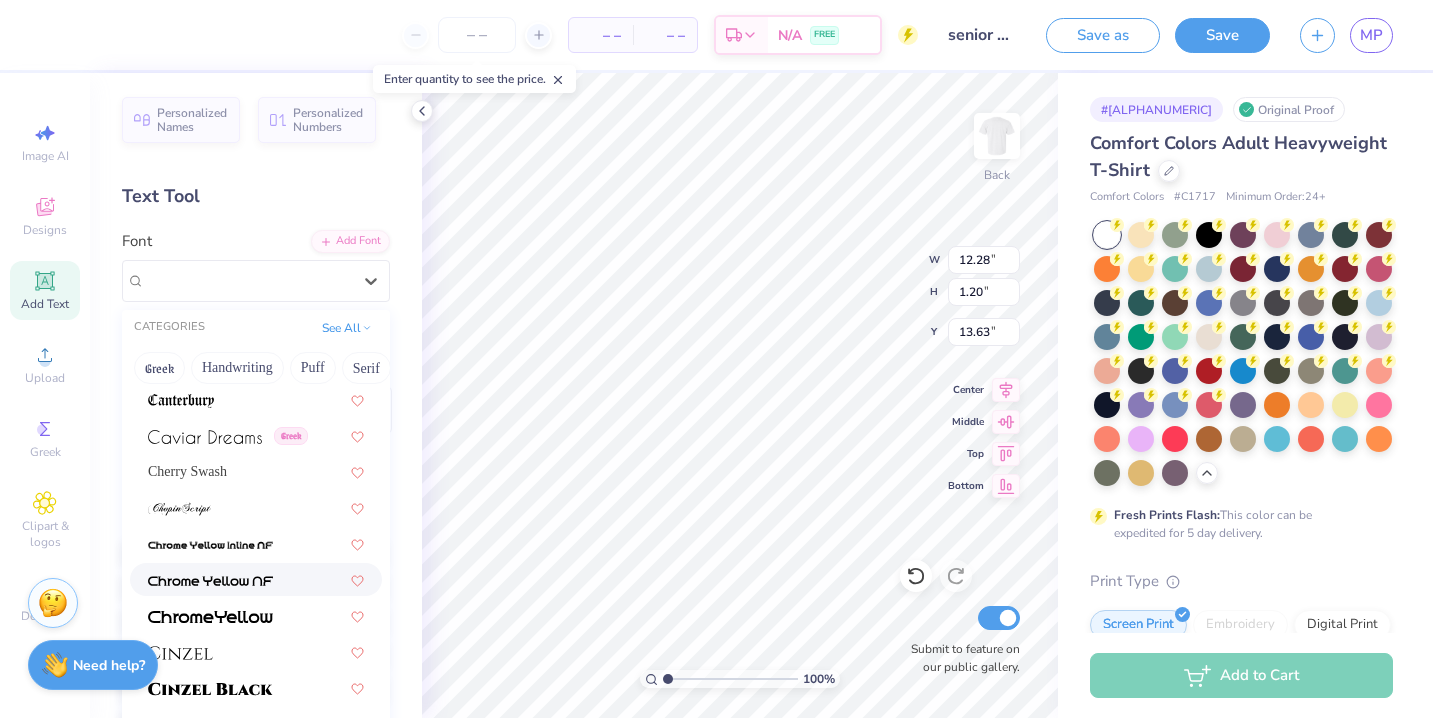 scroll, scrollTop: 2164, scrollLeft: 0, axis: vertical 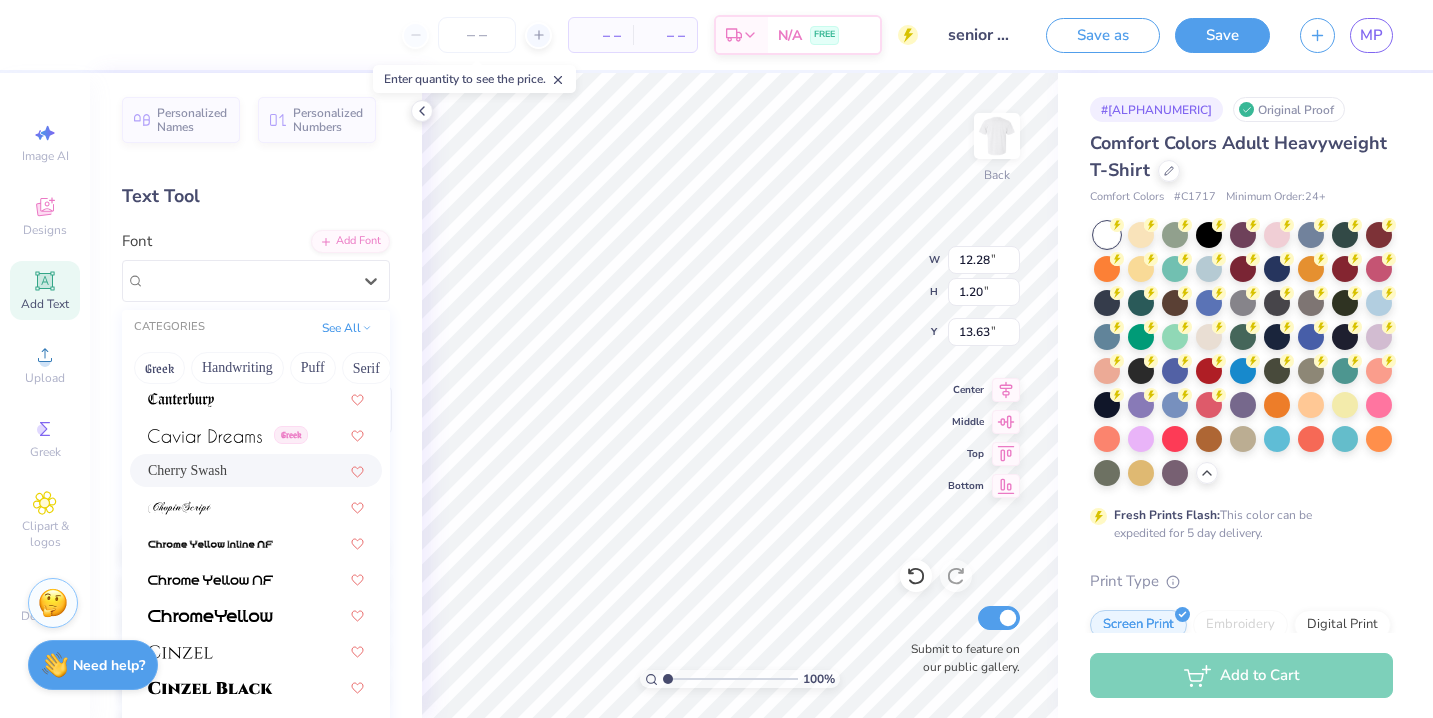 click on "Cherry Swash" at bounding box center [256, 470] 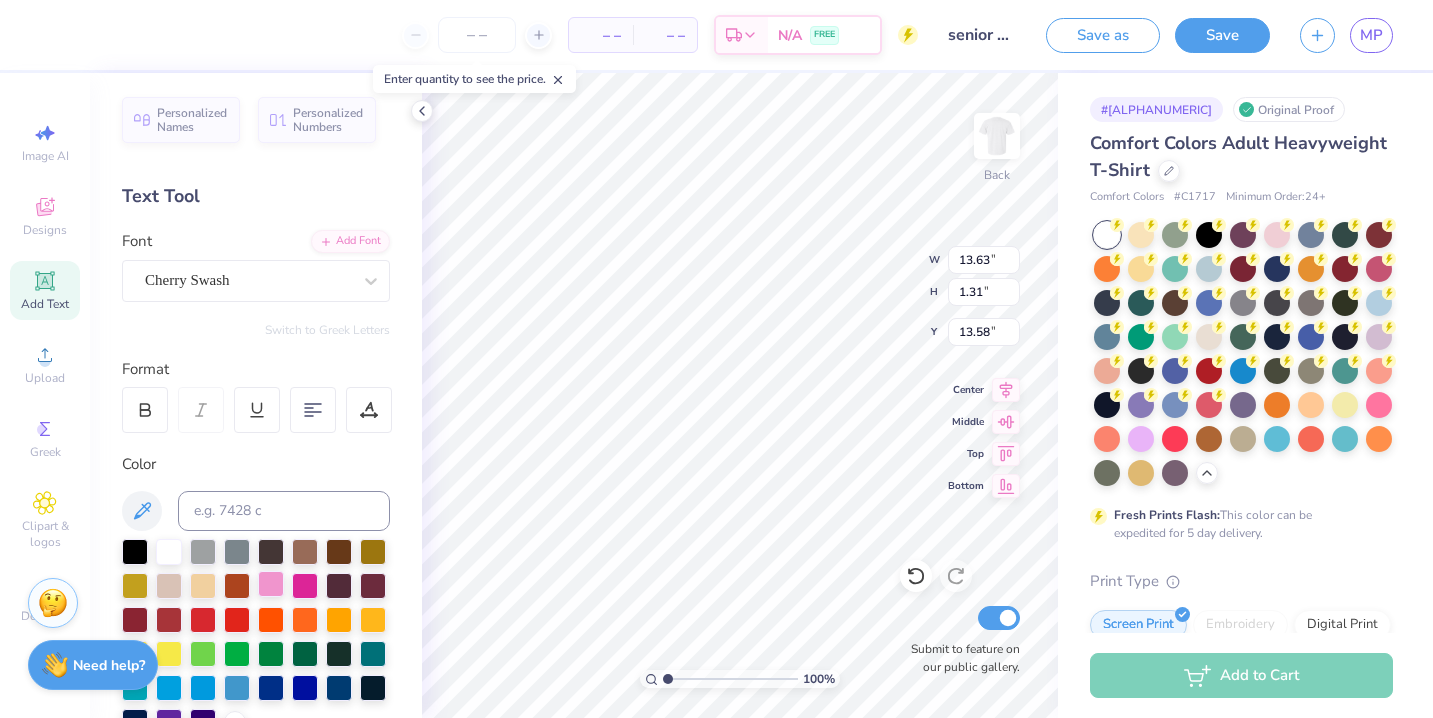 click at bounding box center (271, 584) 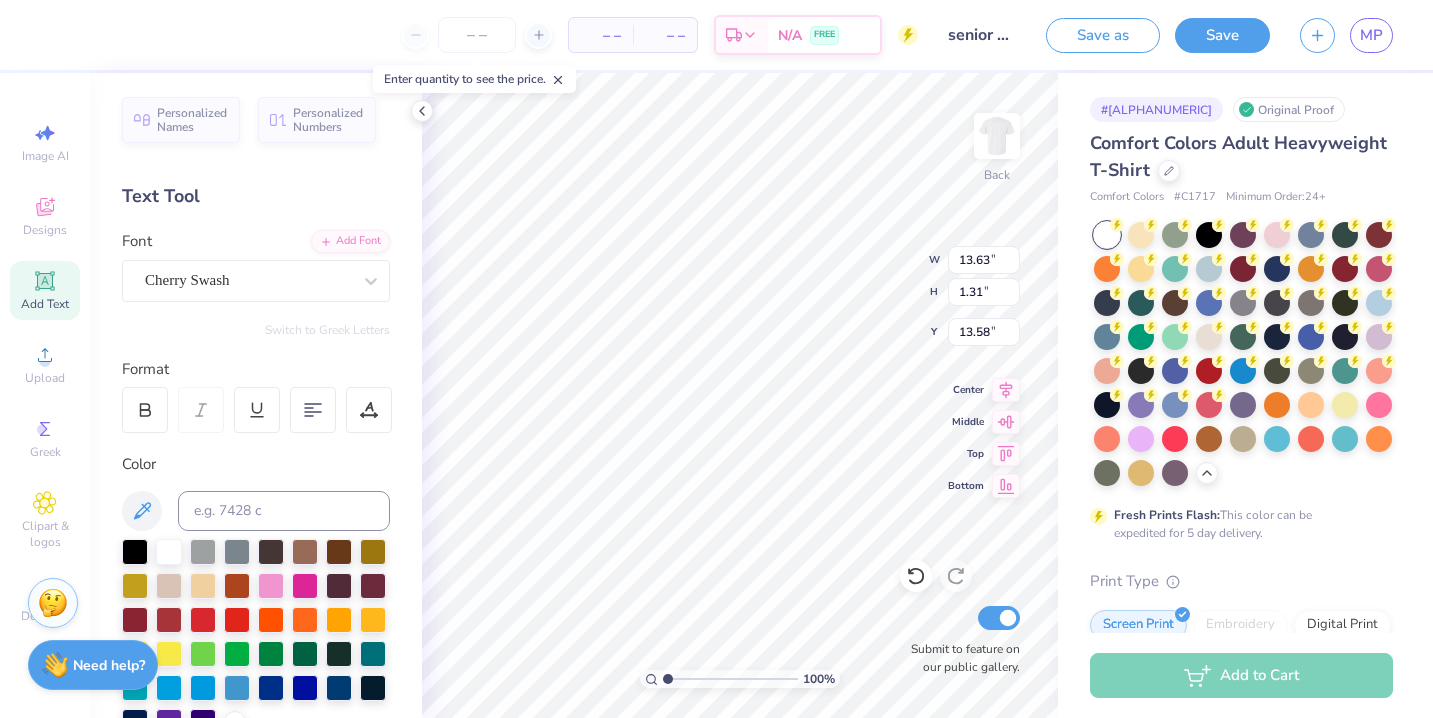 type on "13.15" 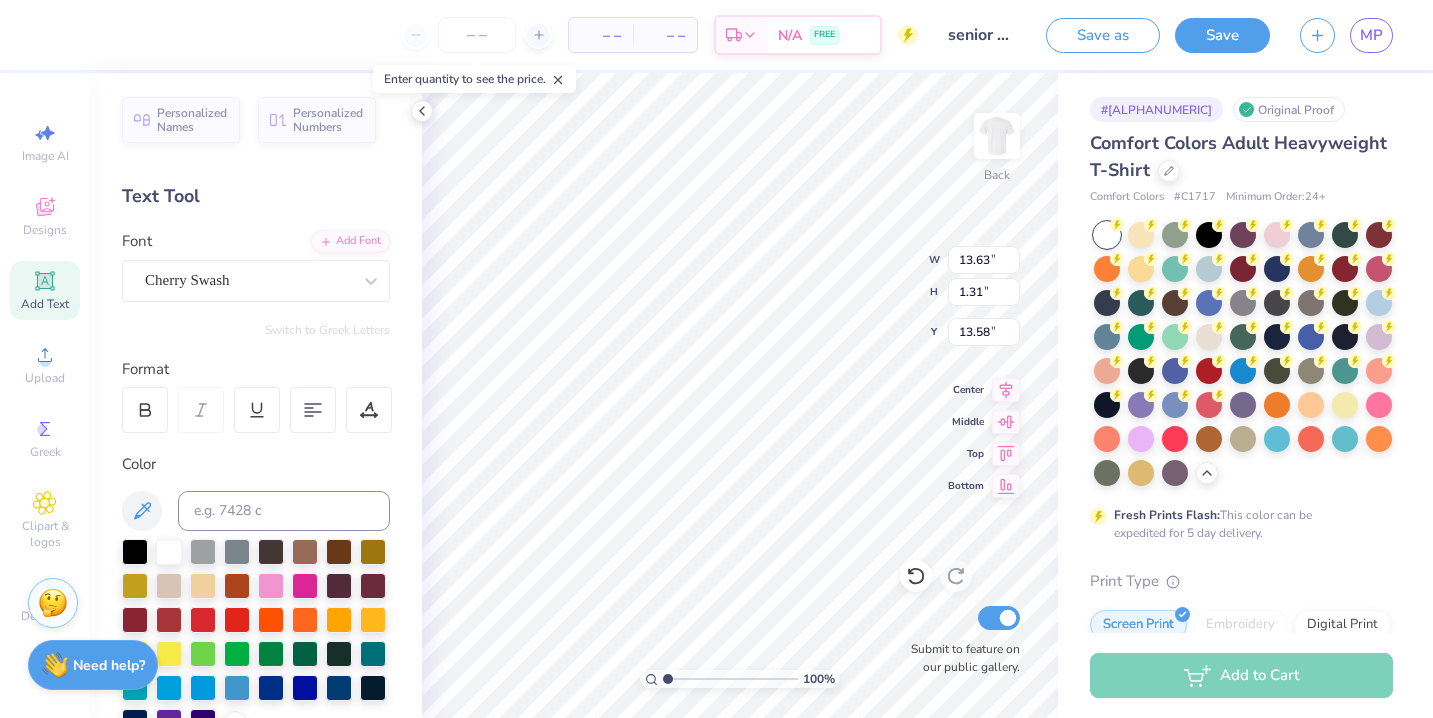 type on "1.26" 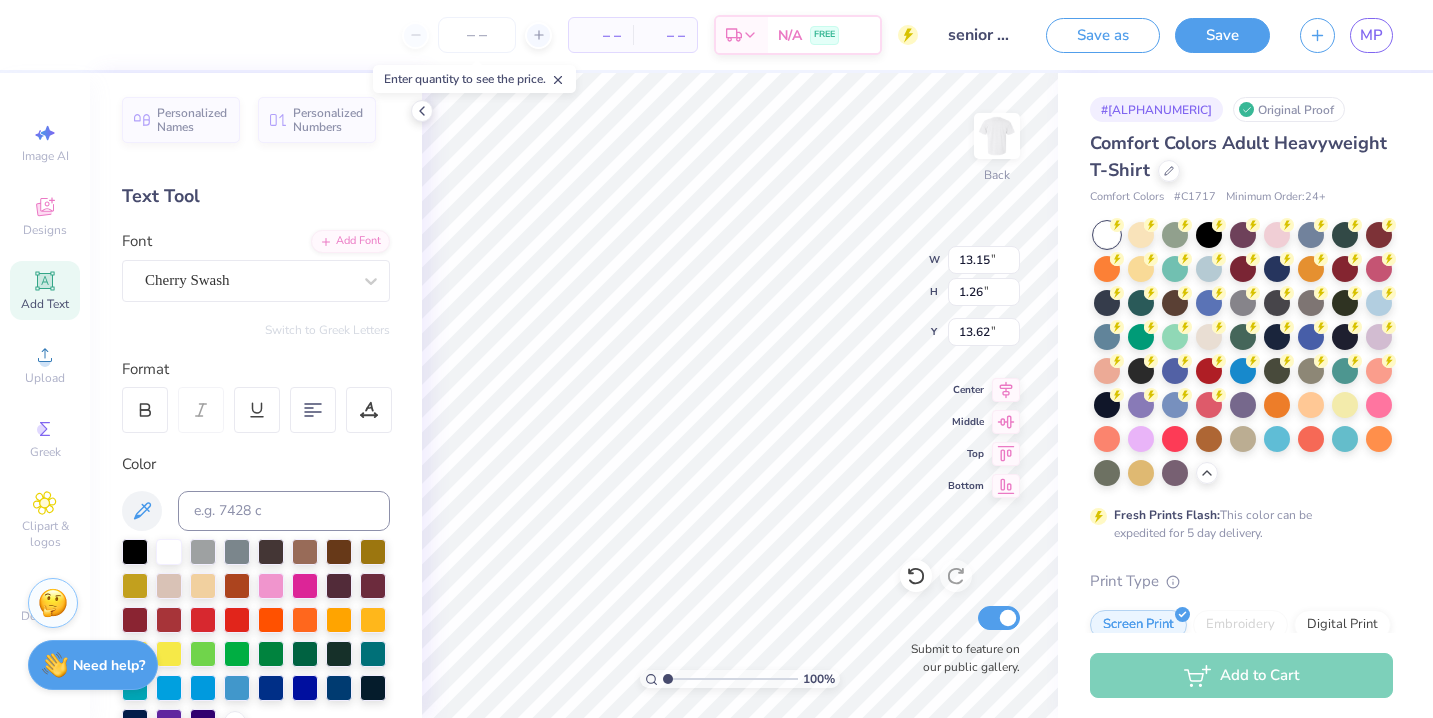 type on "13.33" 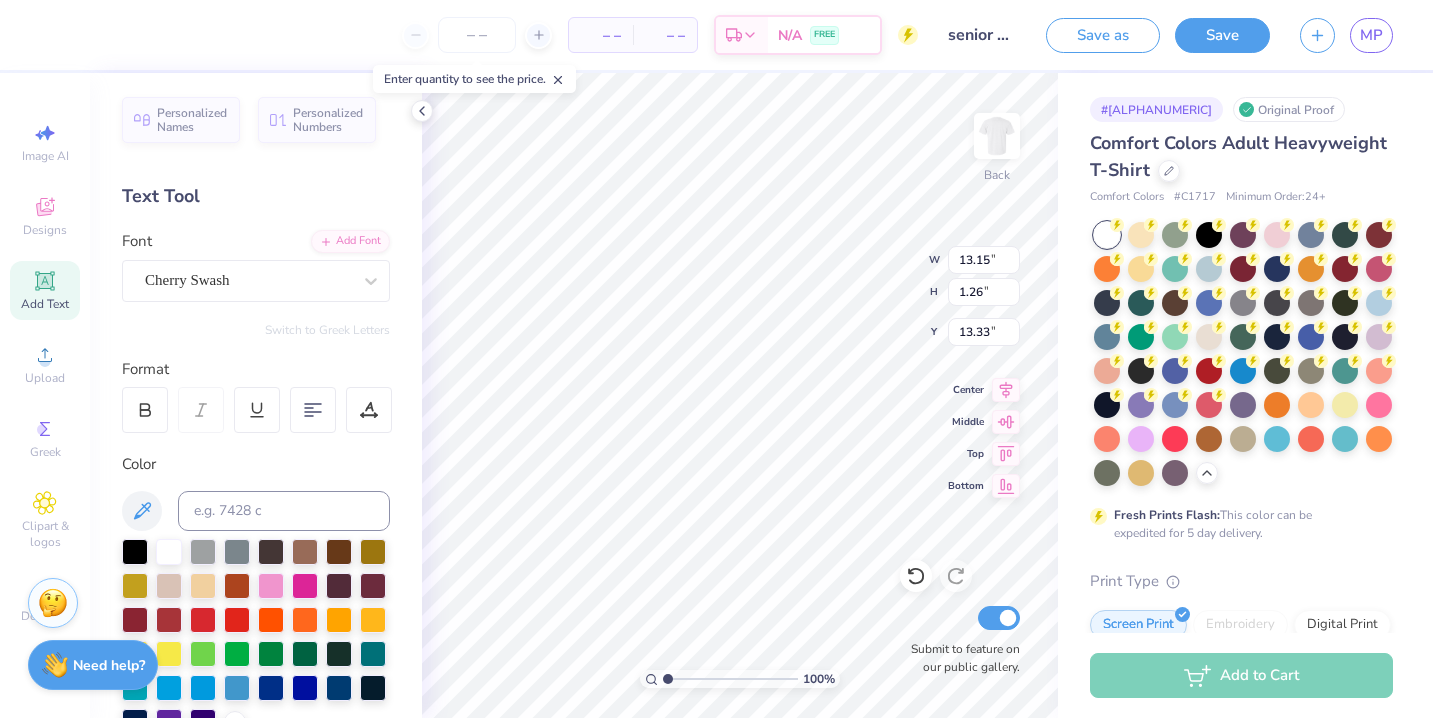type on "14.17" 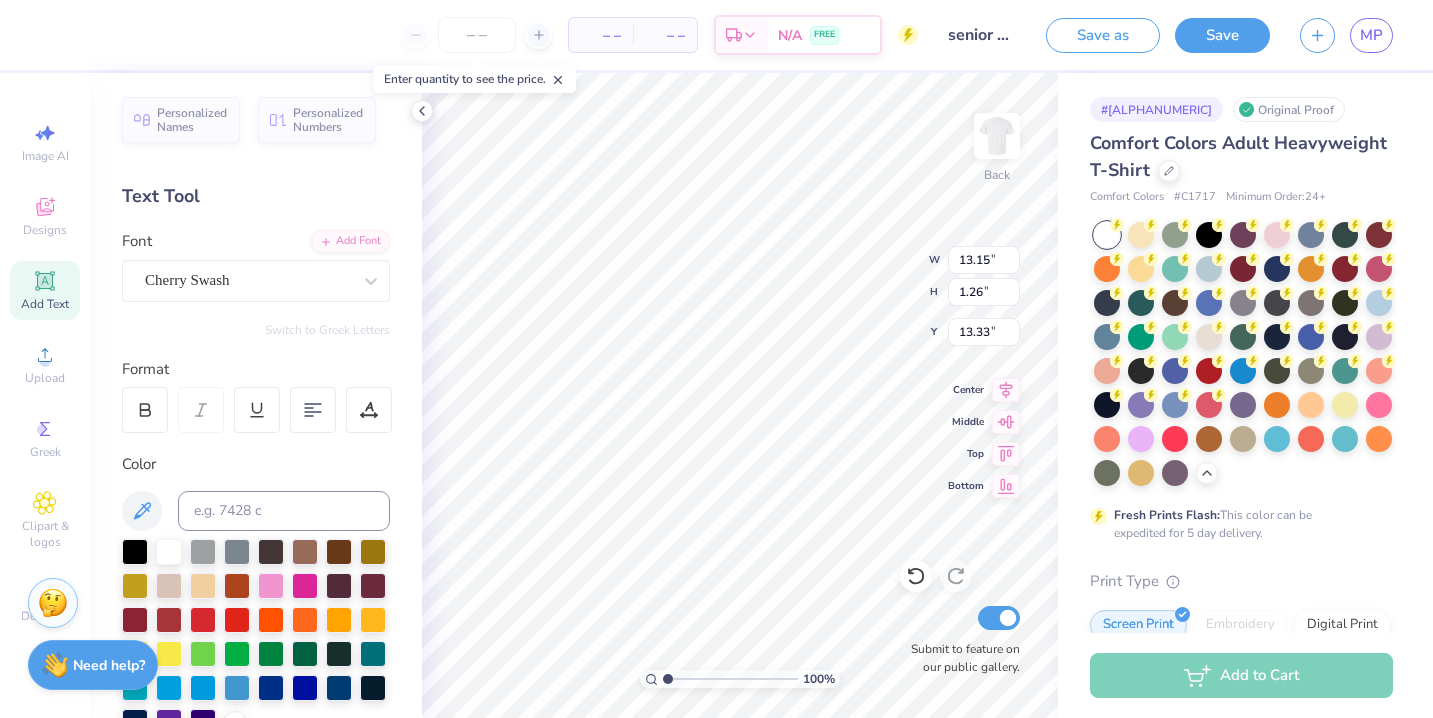 type on "1.52" 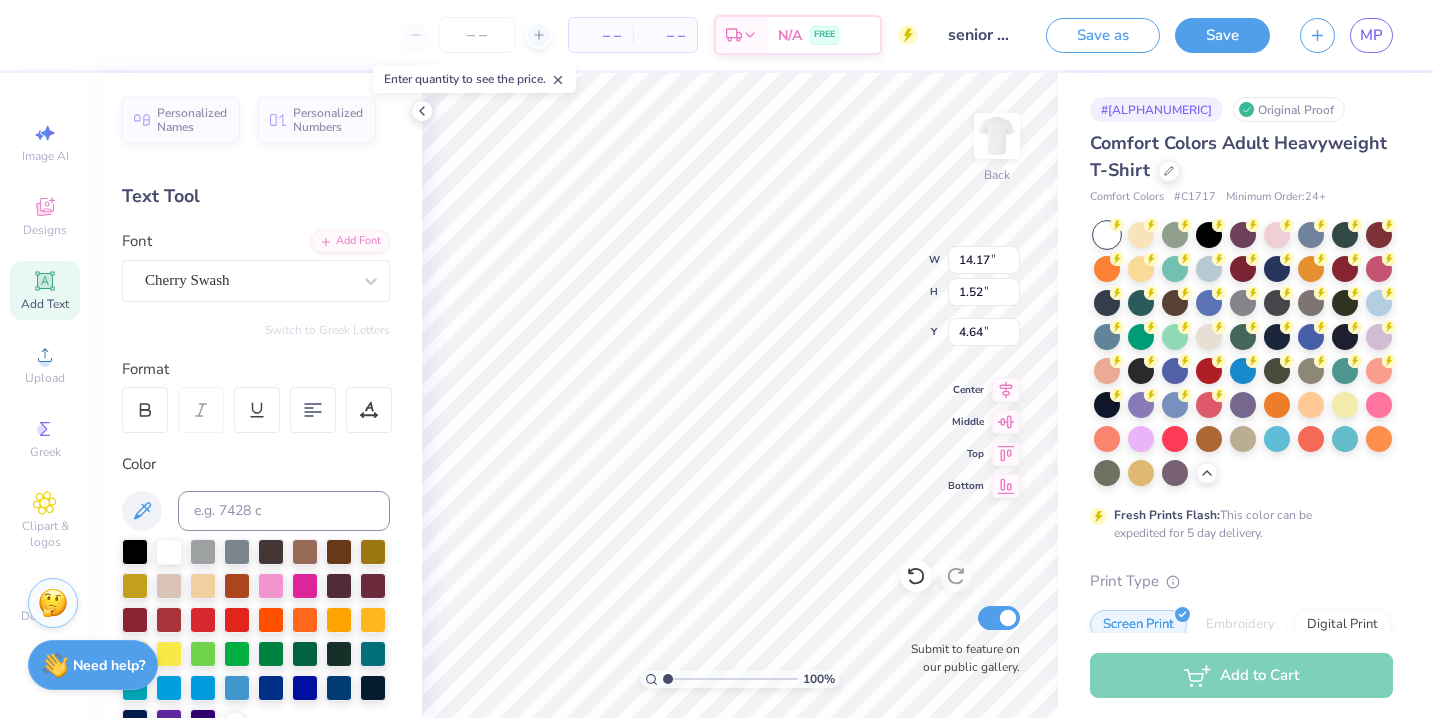 type on "13.15" 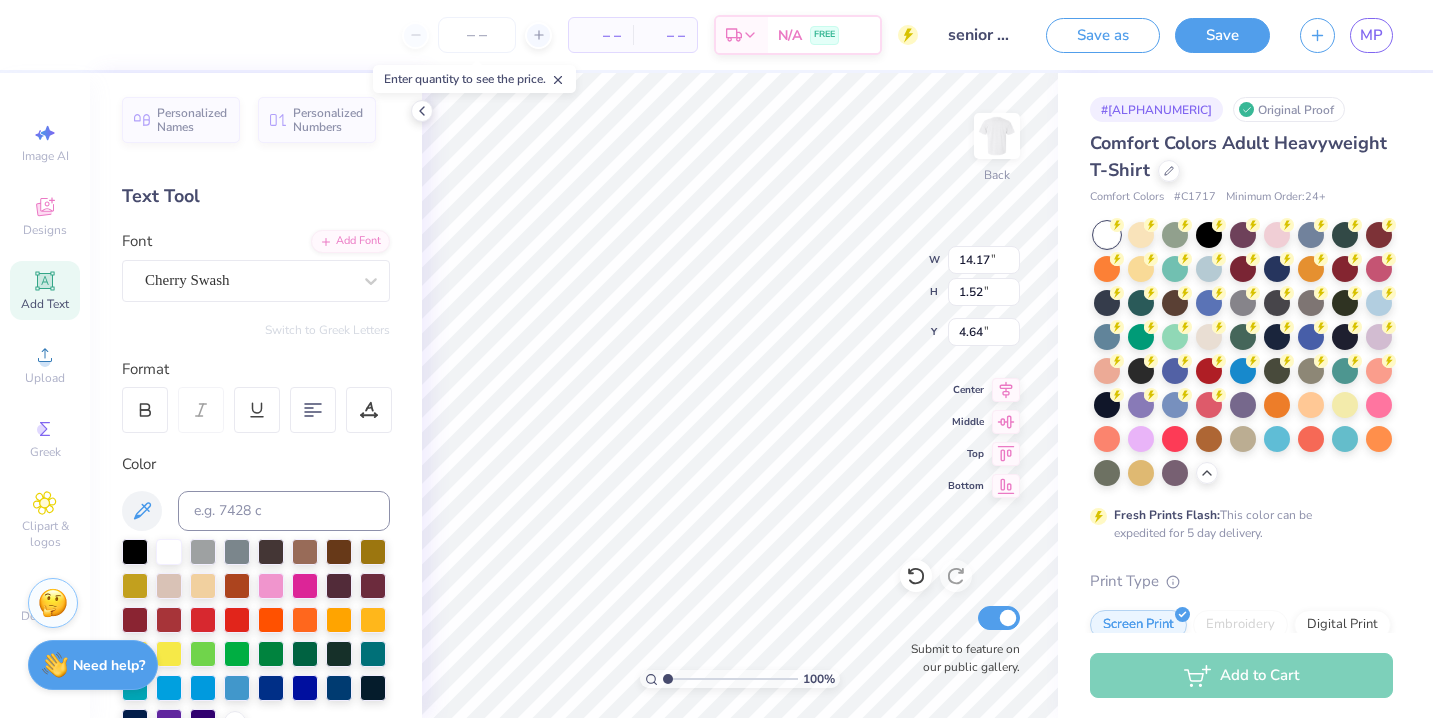 type on "1.26" 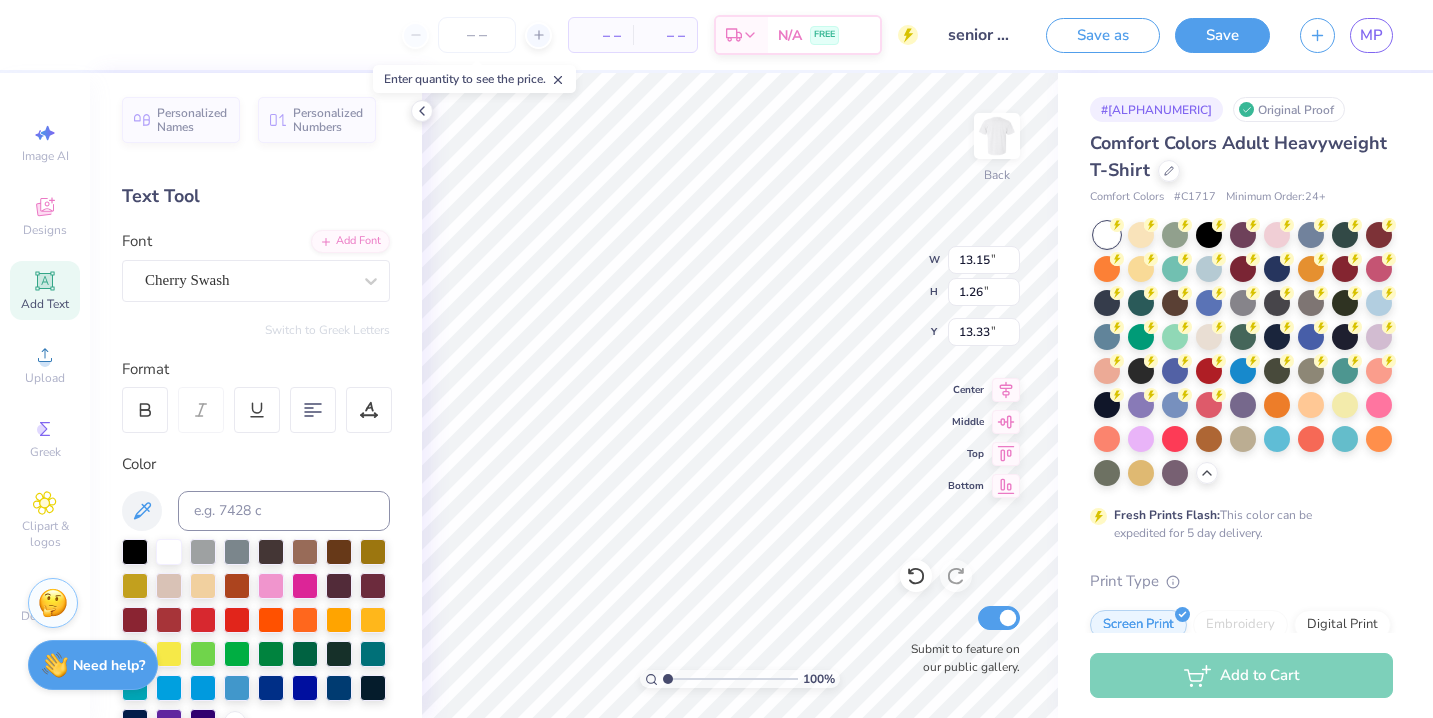 type on "14.17" 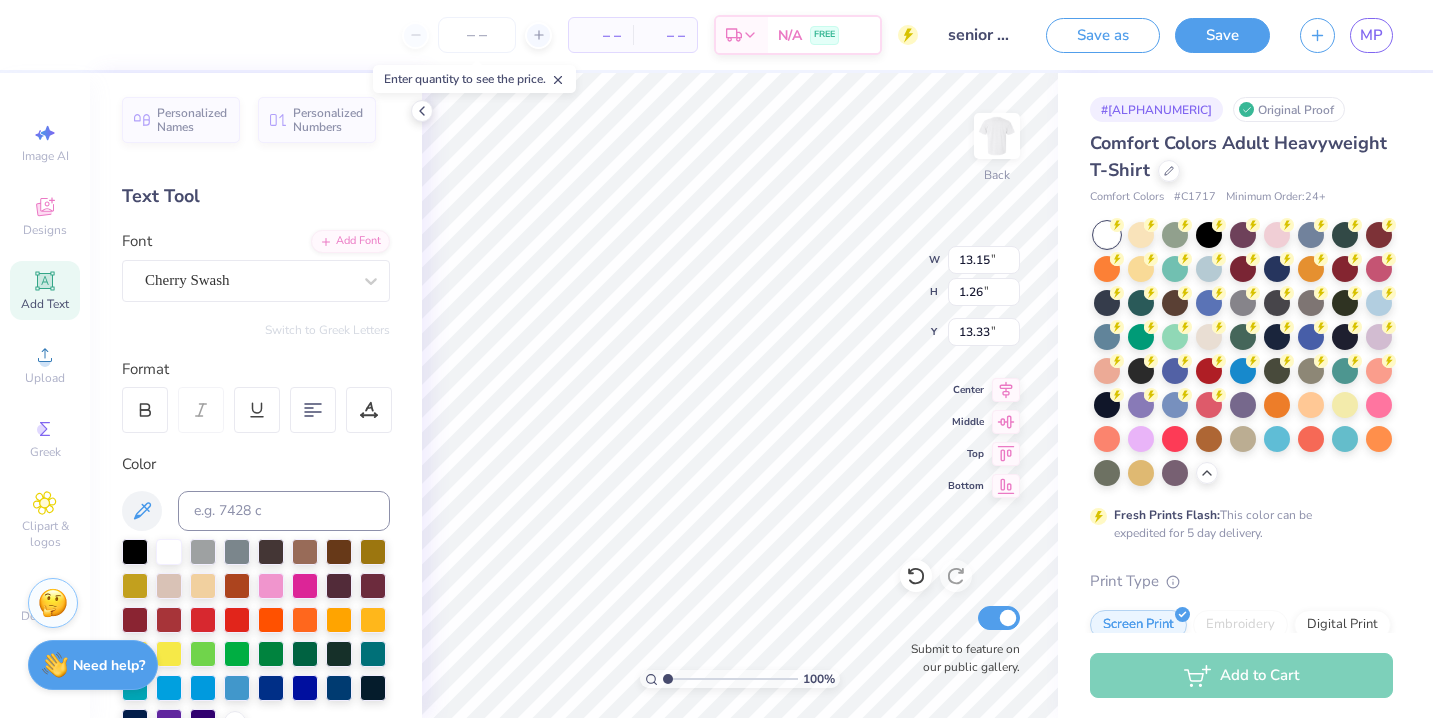 type on "1.52" 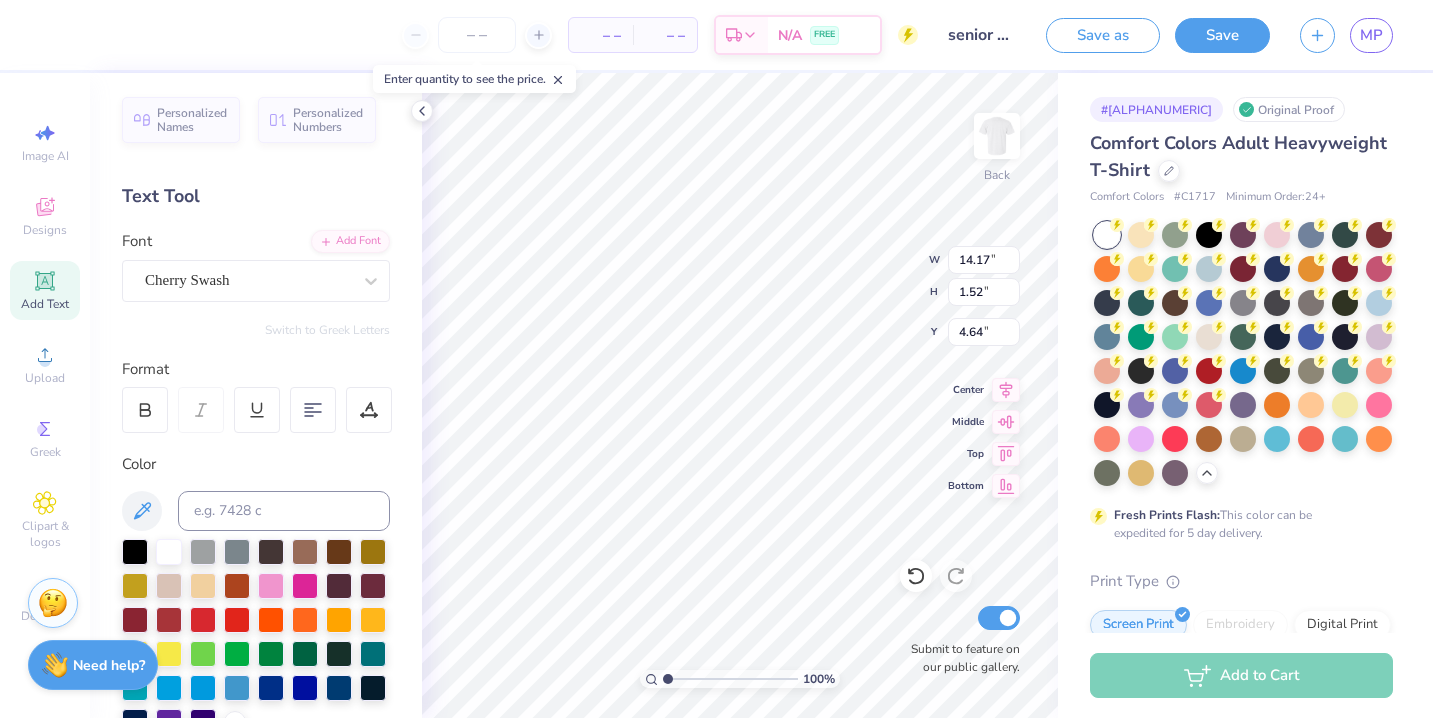 type on "13.45" 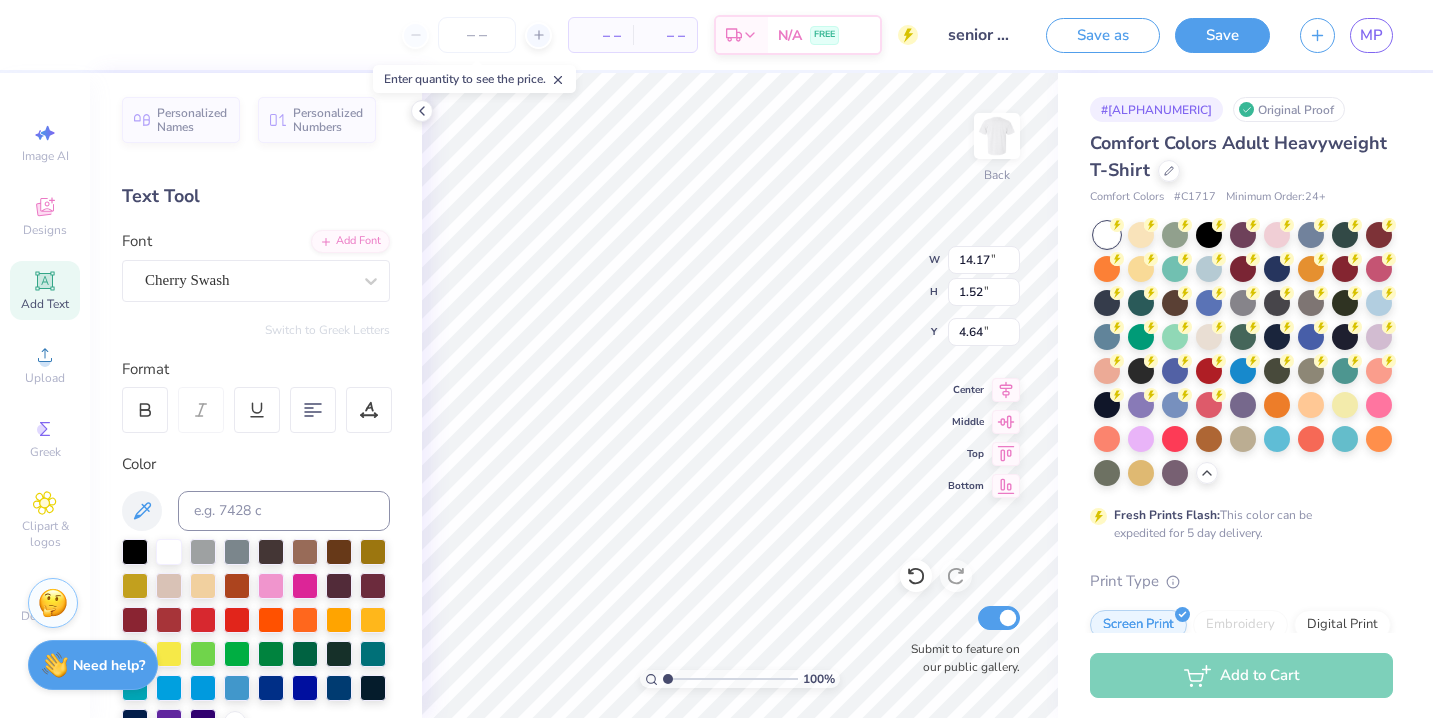 type on "1.44" 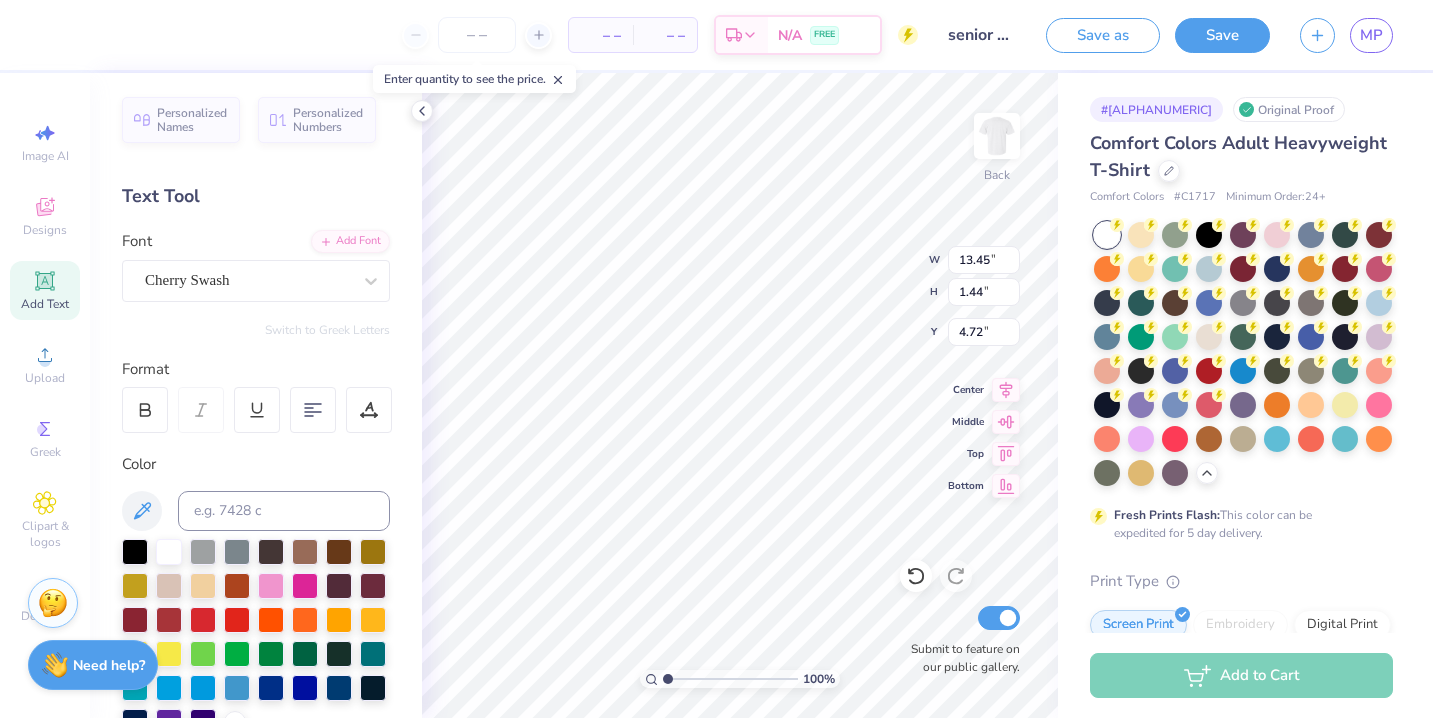 type on "13.15" 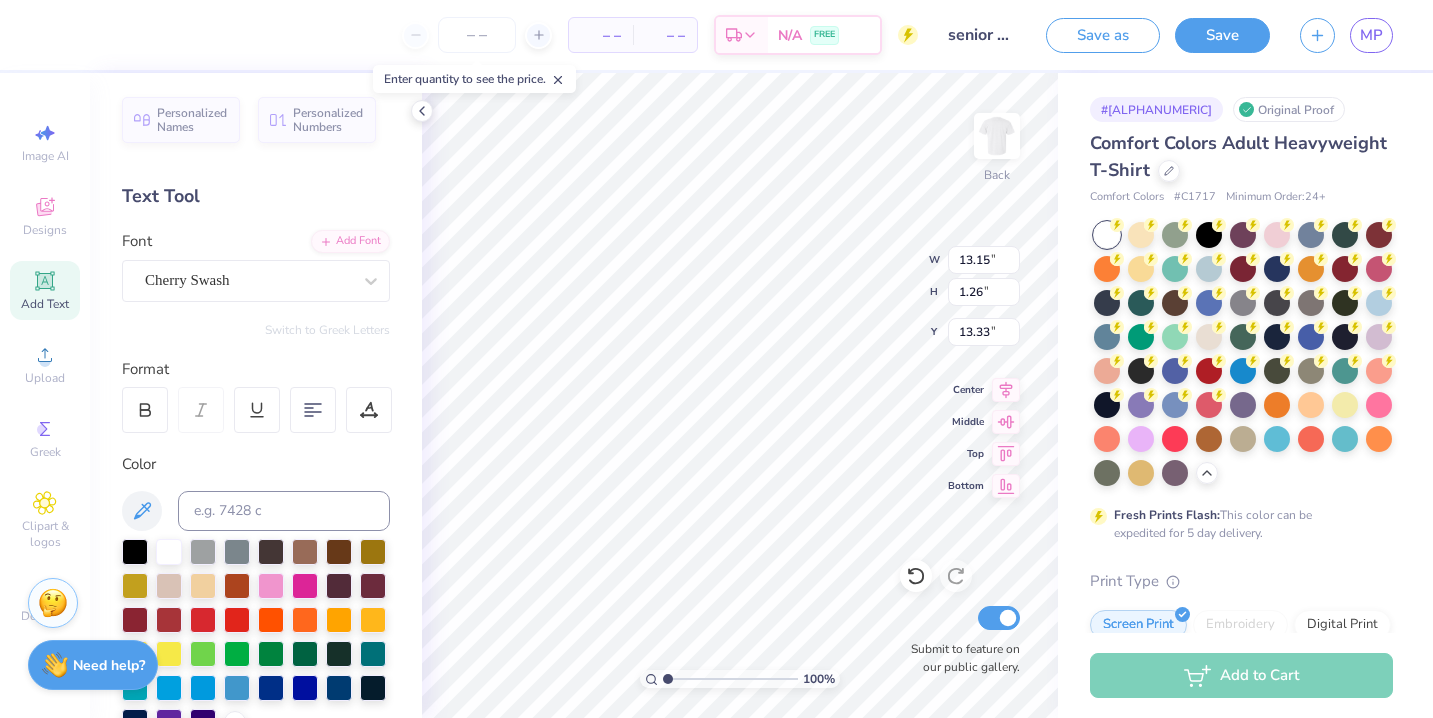 type on "13.45" 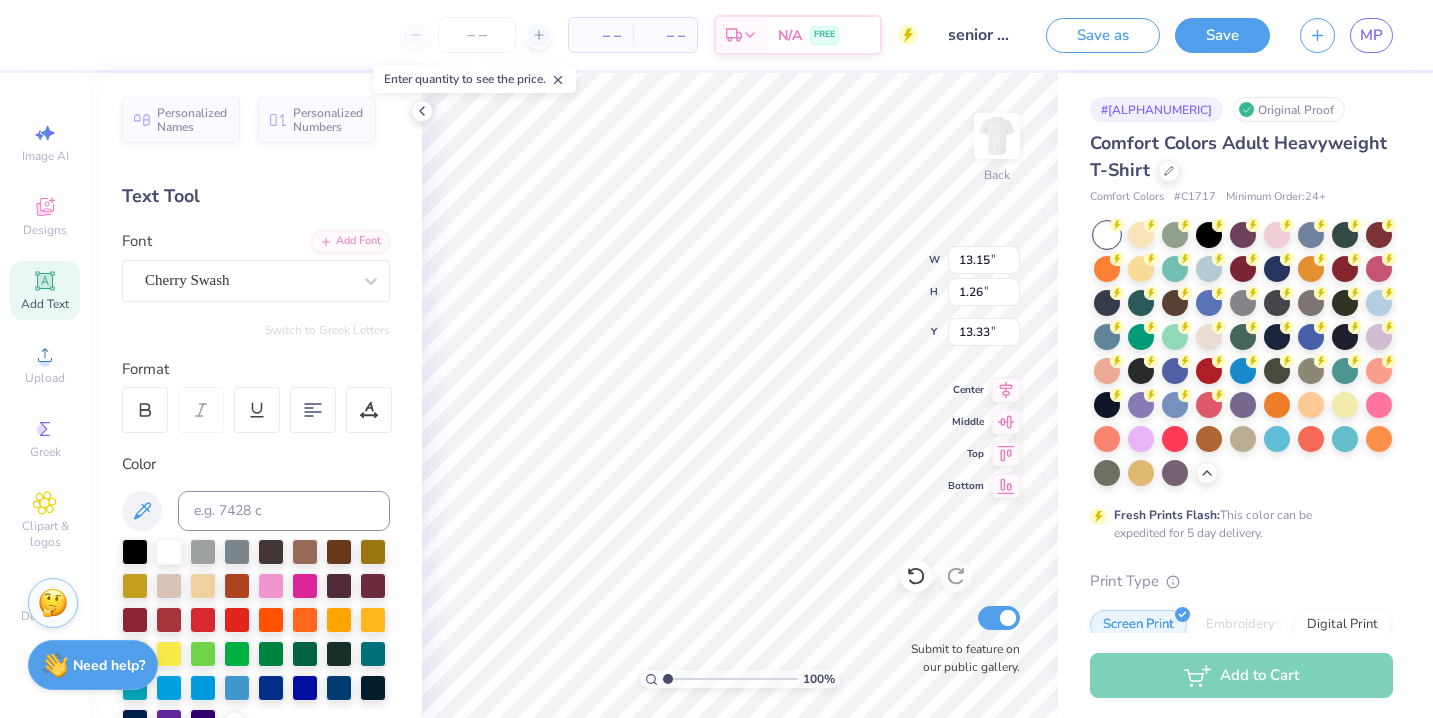 type on "1.44" 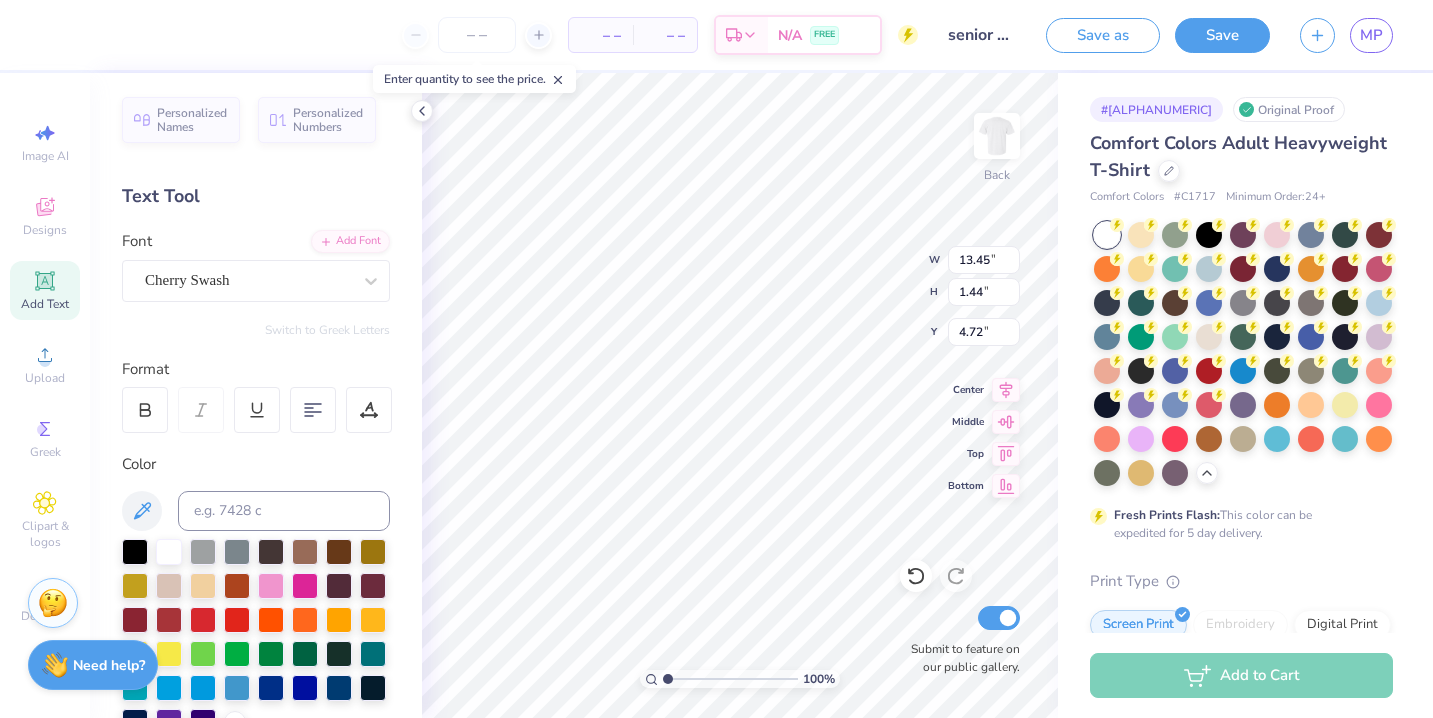 type on "13.15" 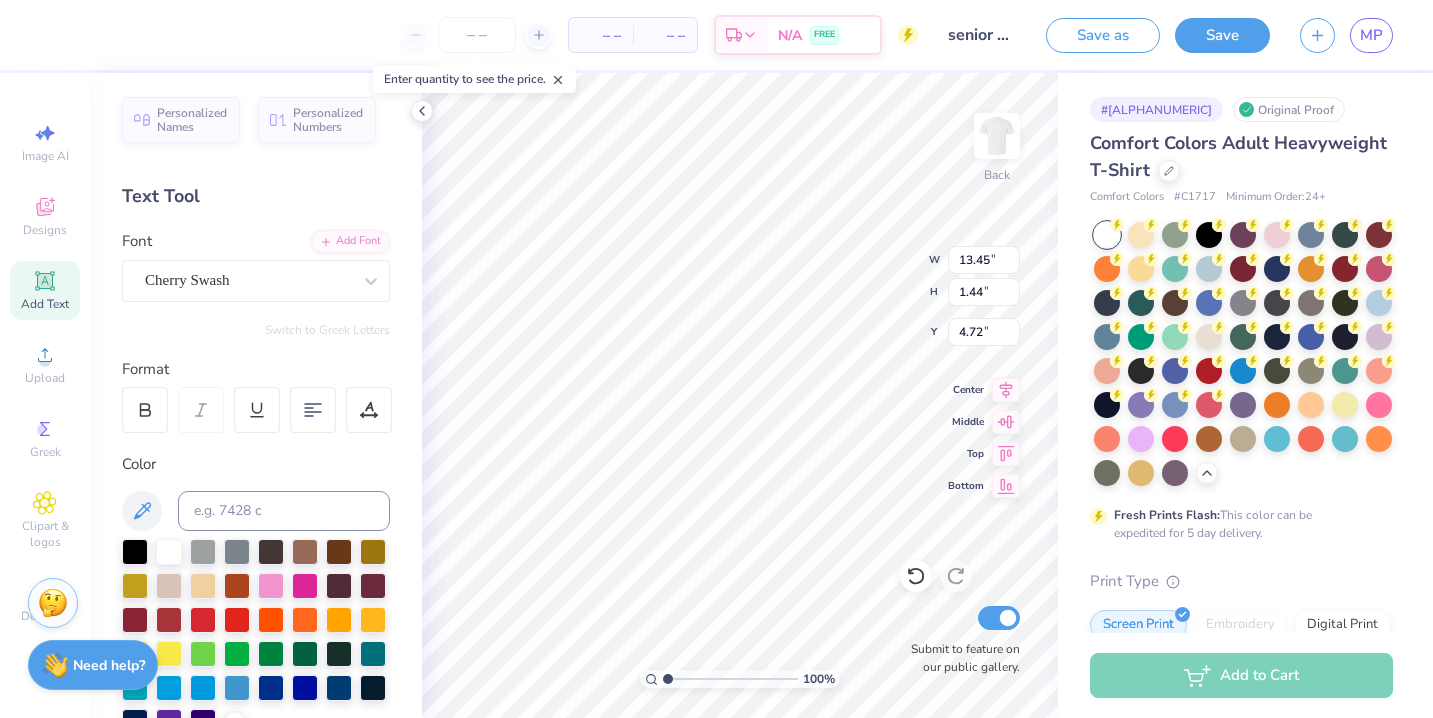 type on "1.41" 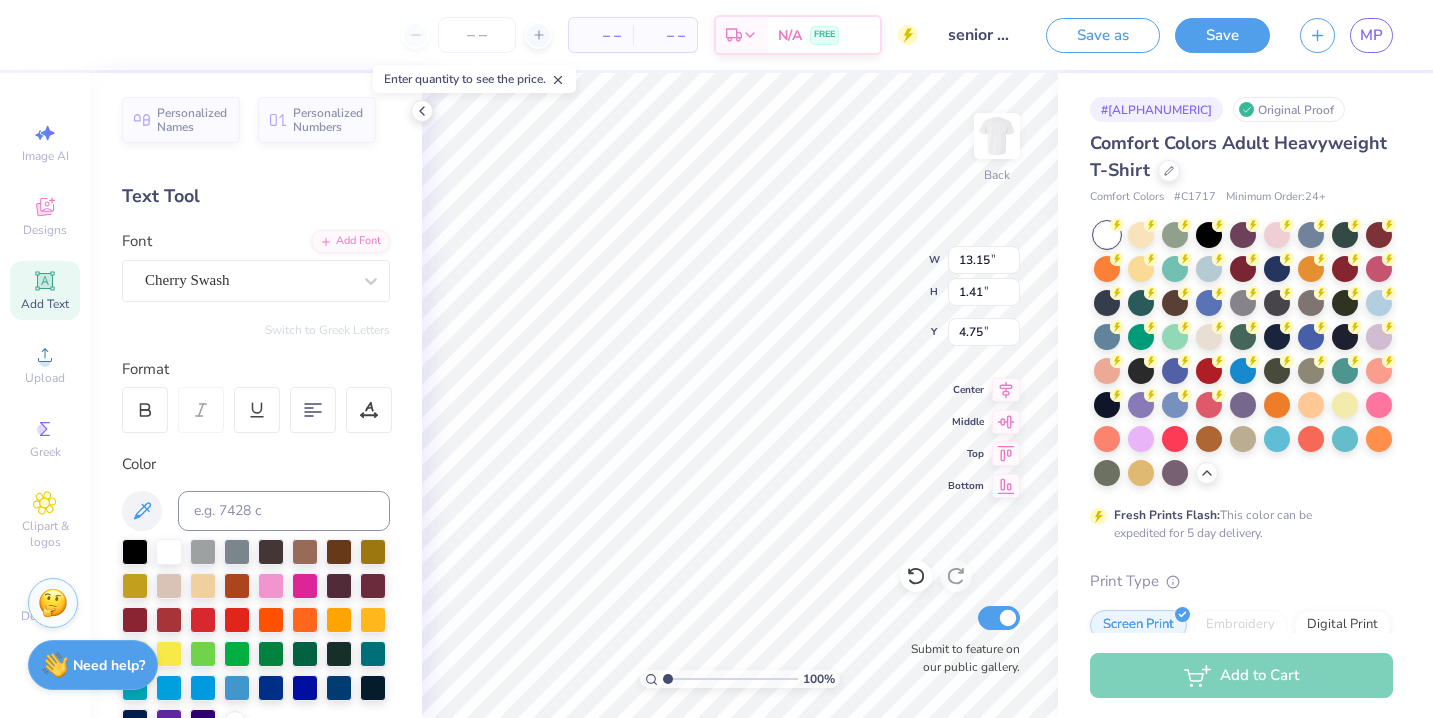 type on "4.76" 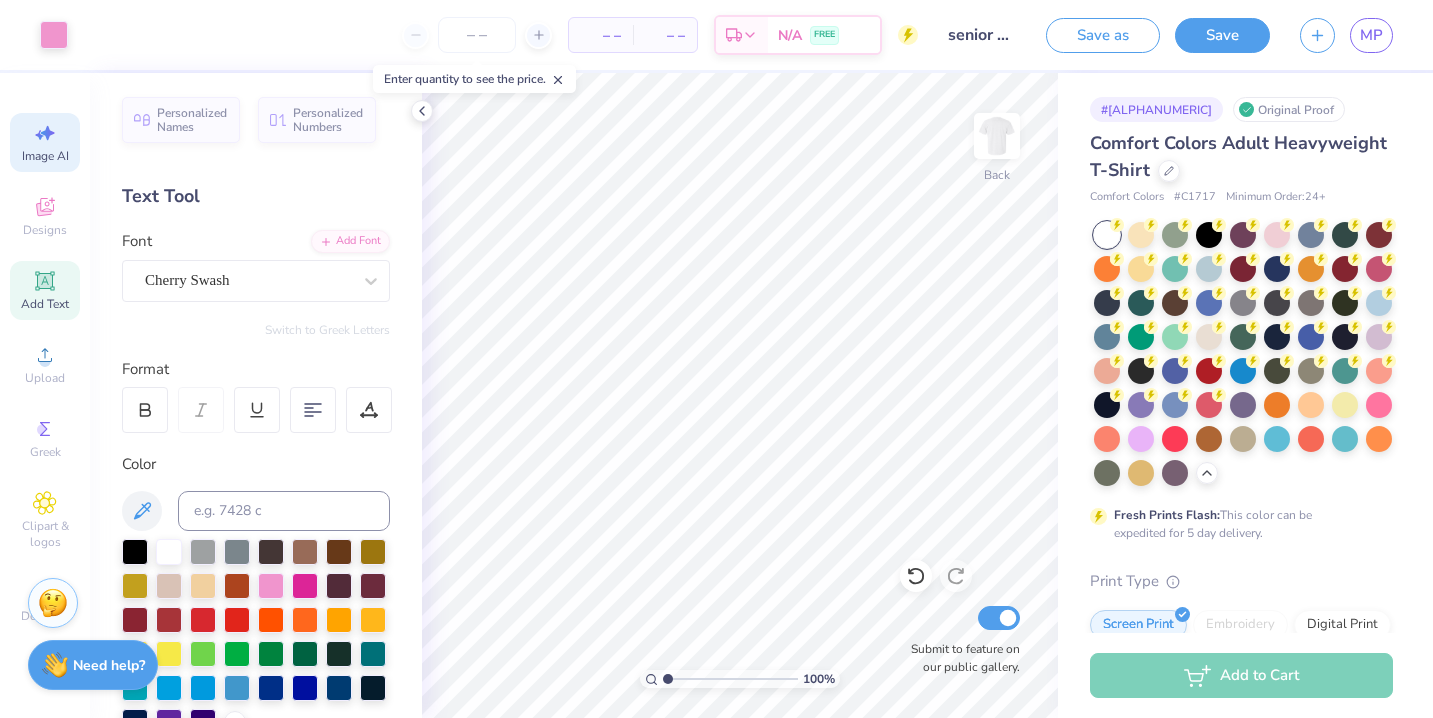 click on "Image AI" at bounding box center (45, 156) 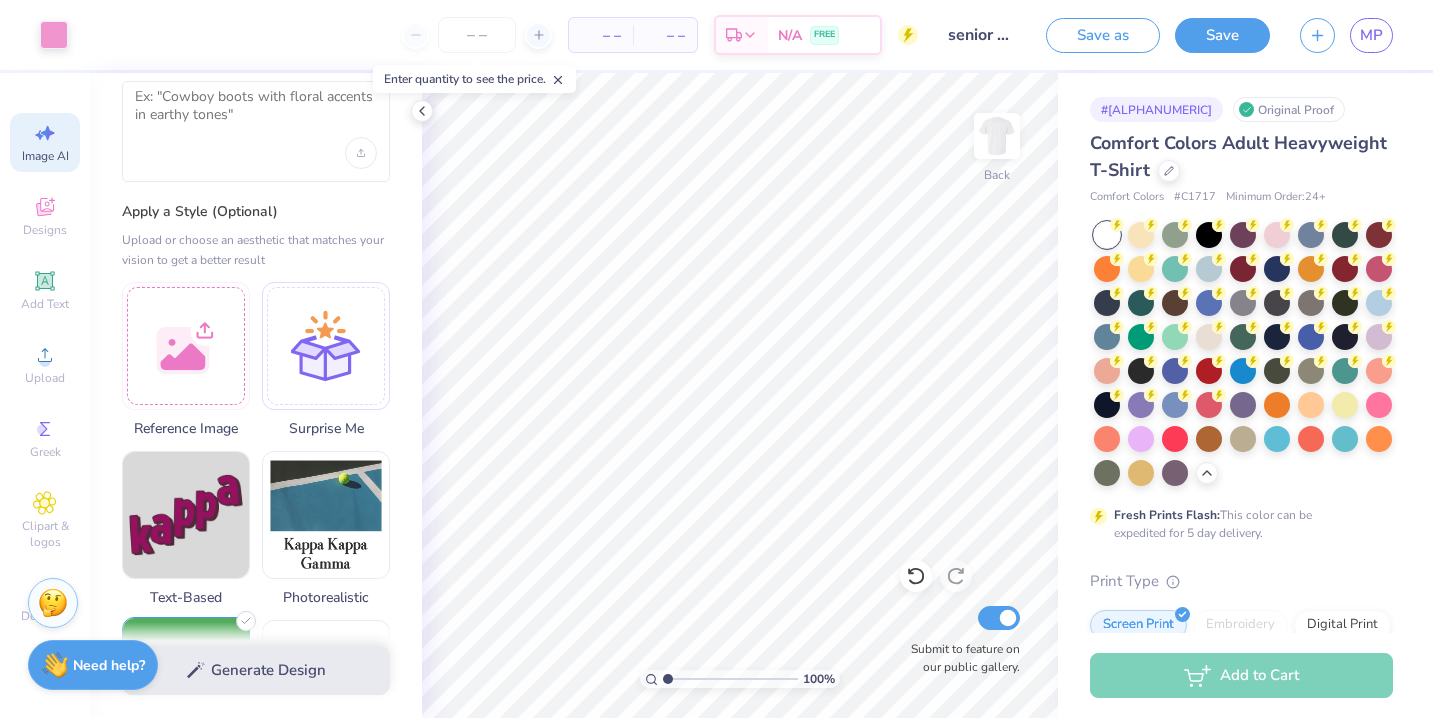 scroll, scrollTop: 0, scrollLeft: 0, axis: both 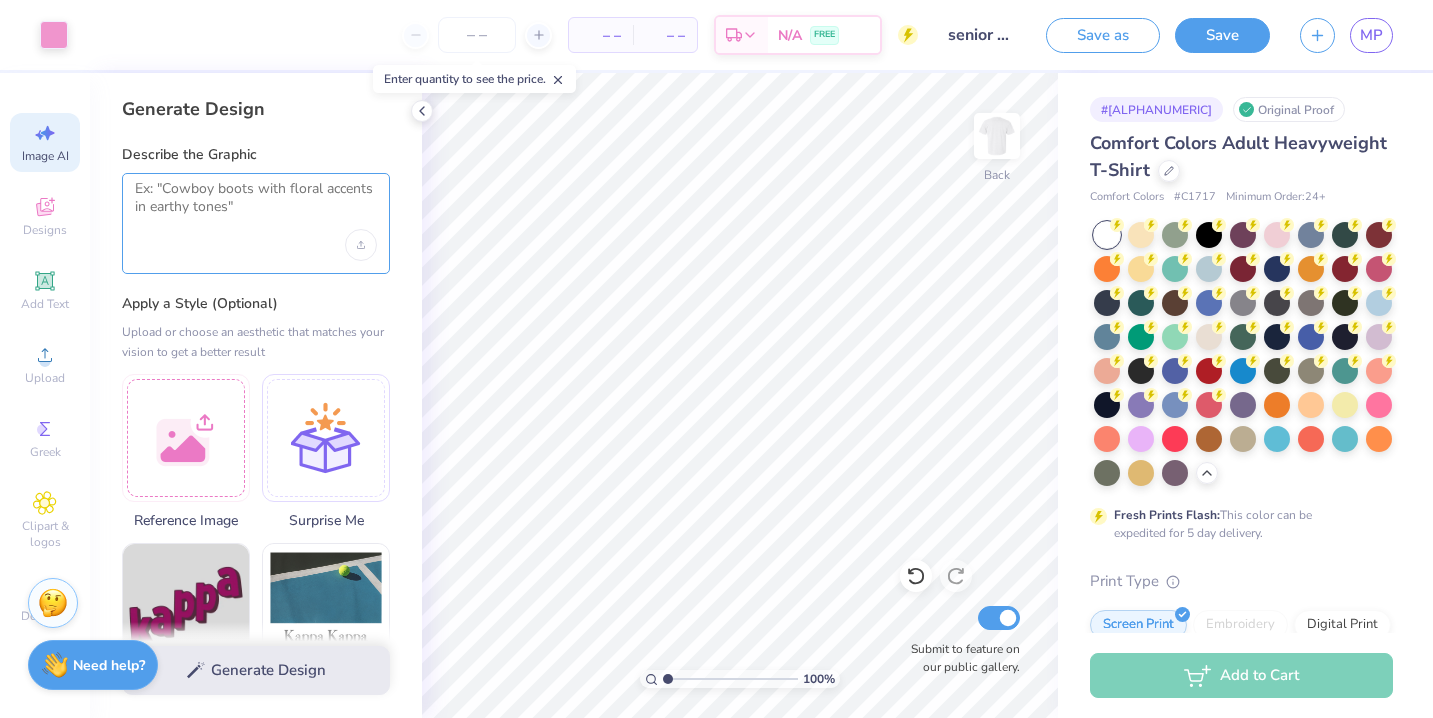 click at bounding box center (256, 205) 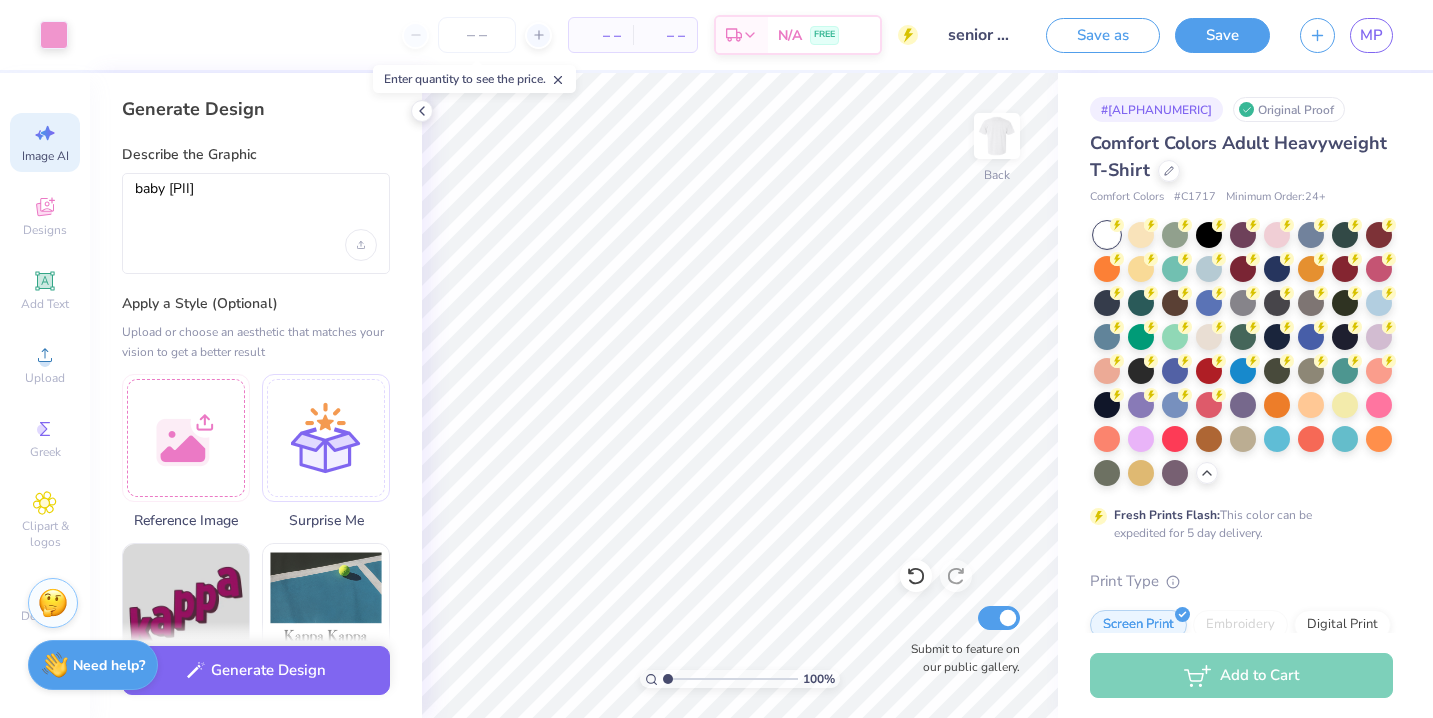 click on "baby [PII]" at bounding box center (256, 223) 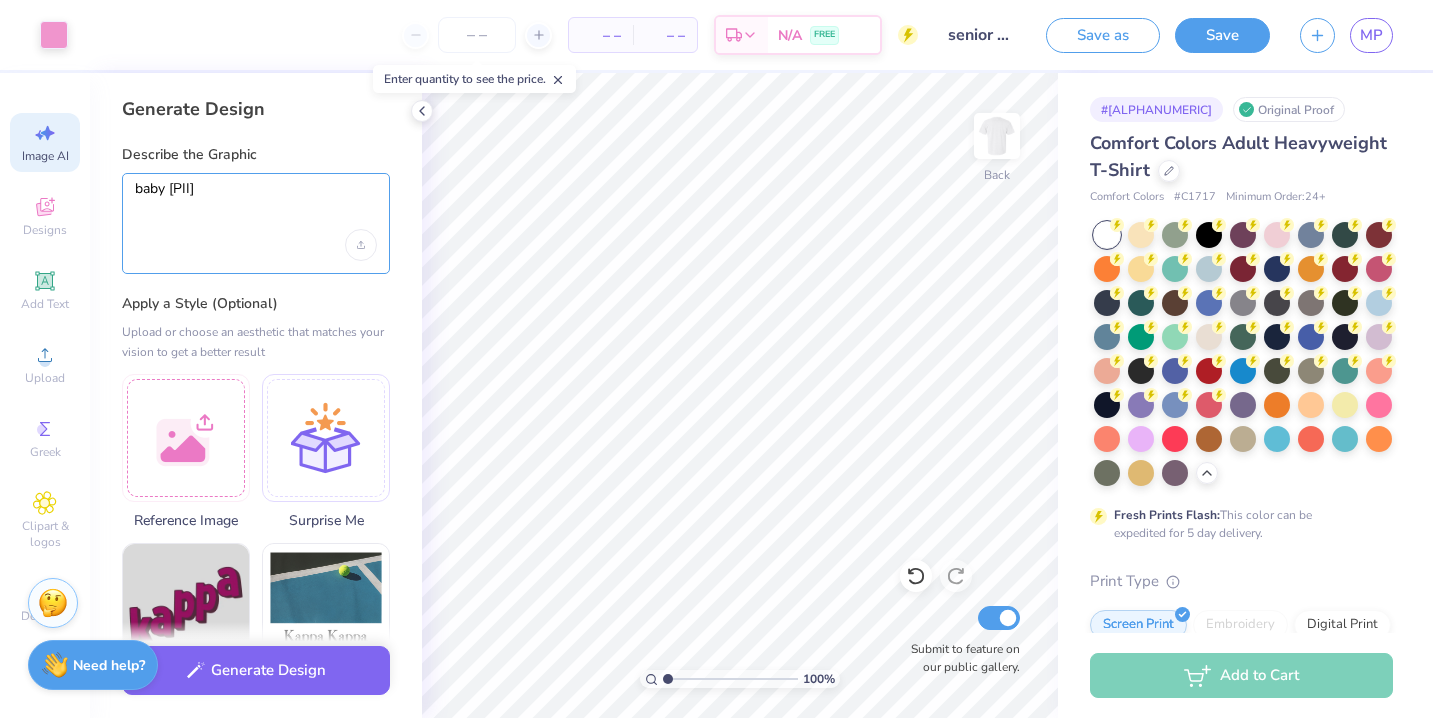 click on "baby [PII]" at bounding box center (256, 205) 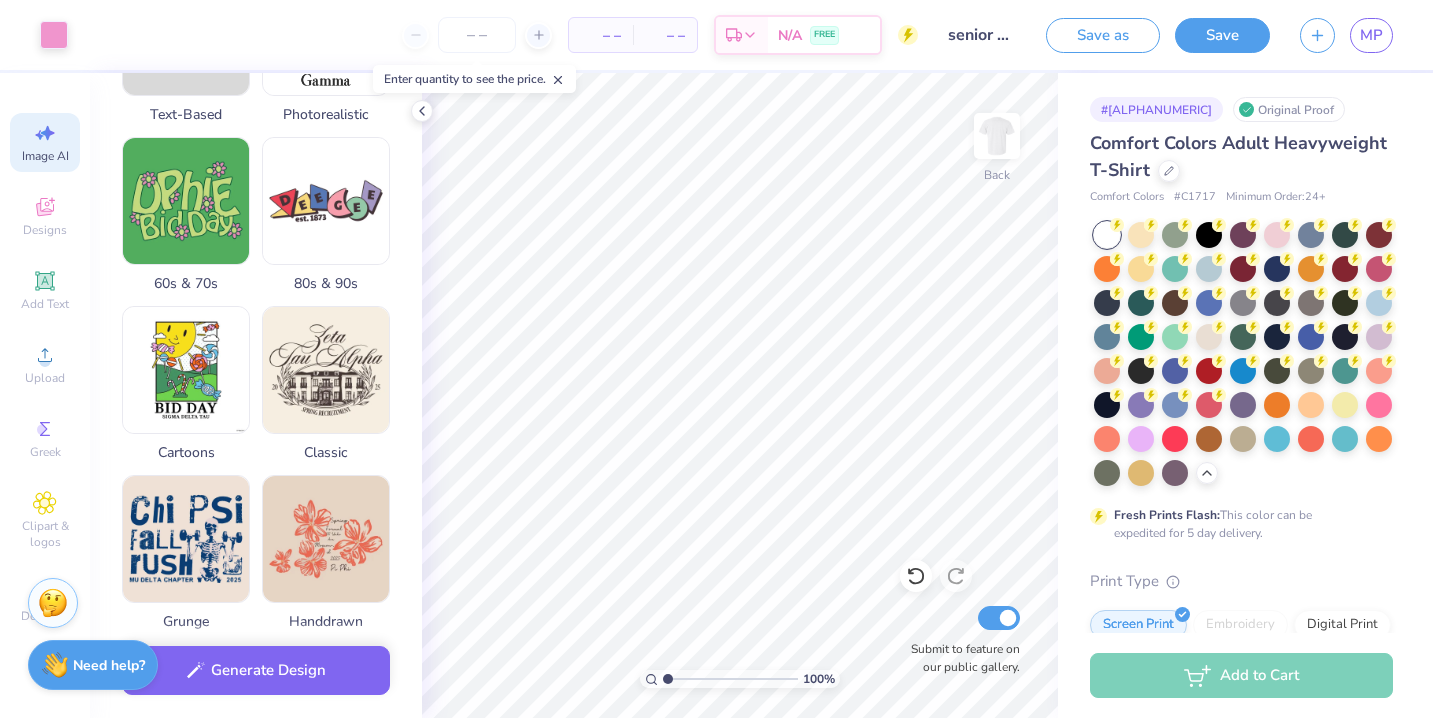 scroll, scrollTop: 578, scrollLeft: 0, axis: vertical 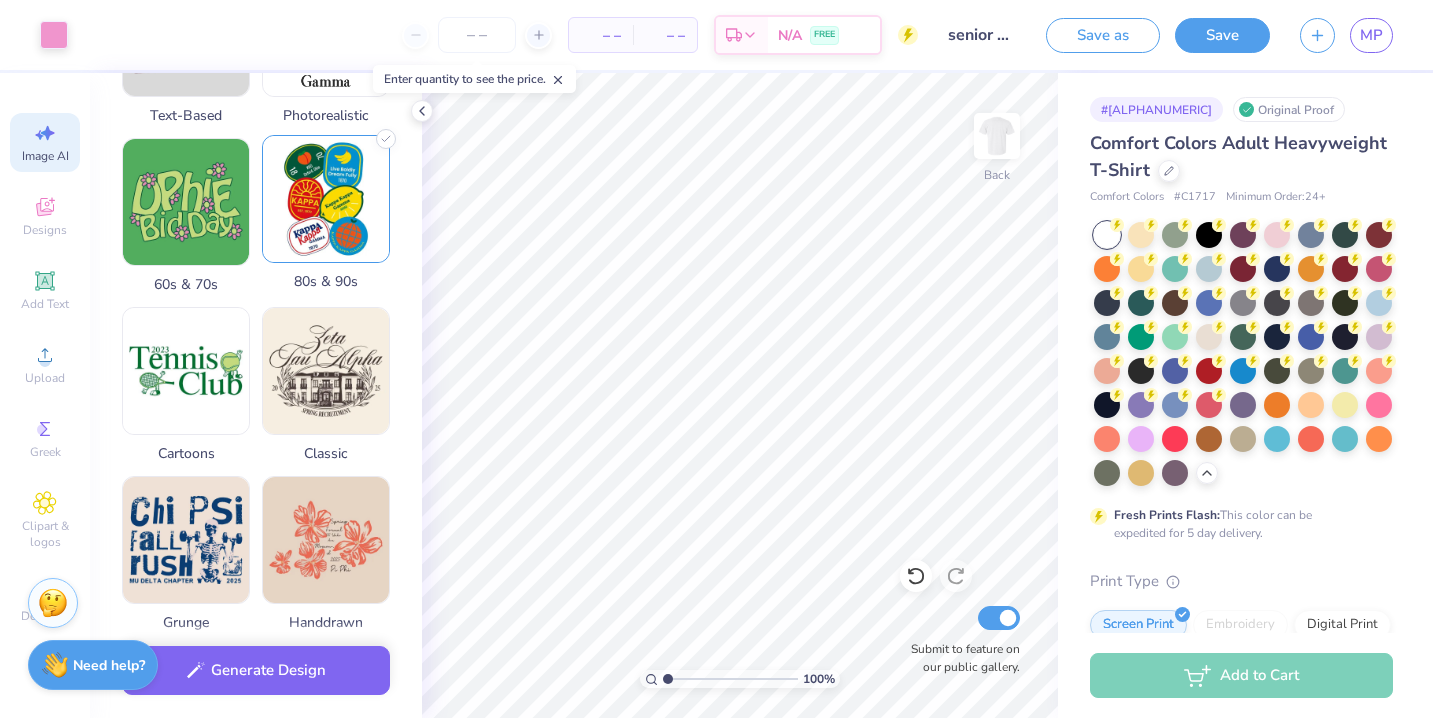 type on "baby [PII]" 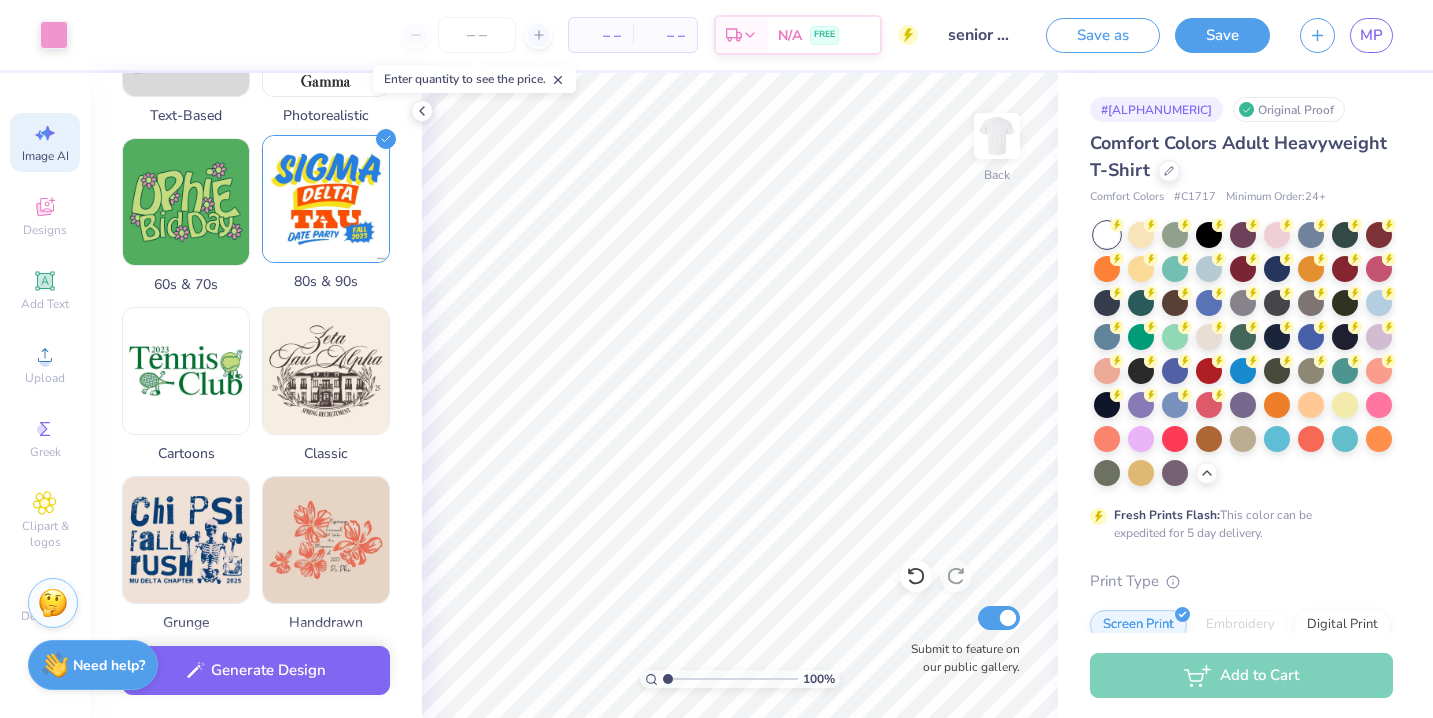 click at bounding box center (326, 199) 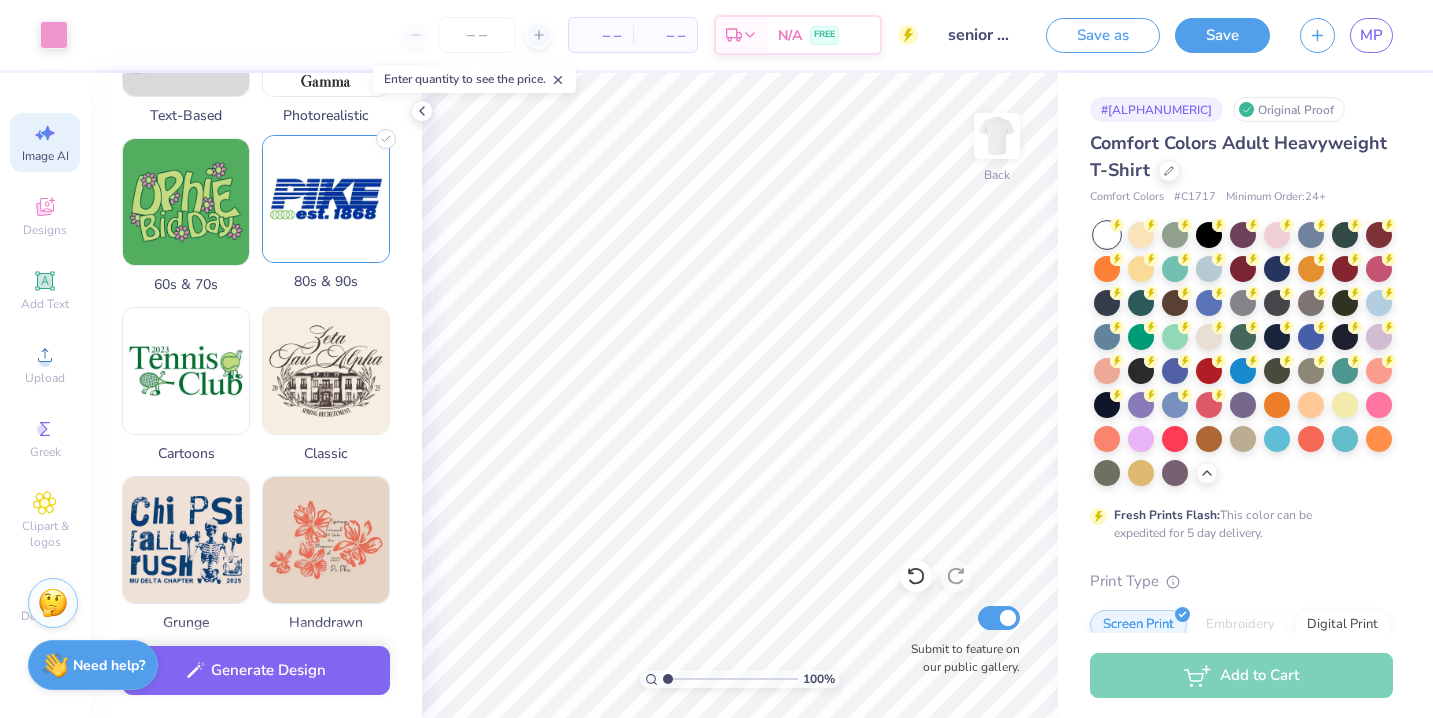 click at bounding box center (326, 199) 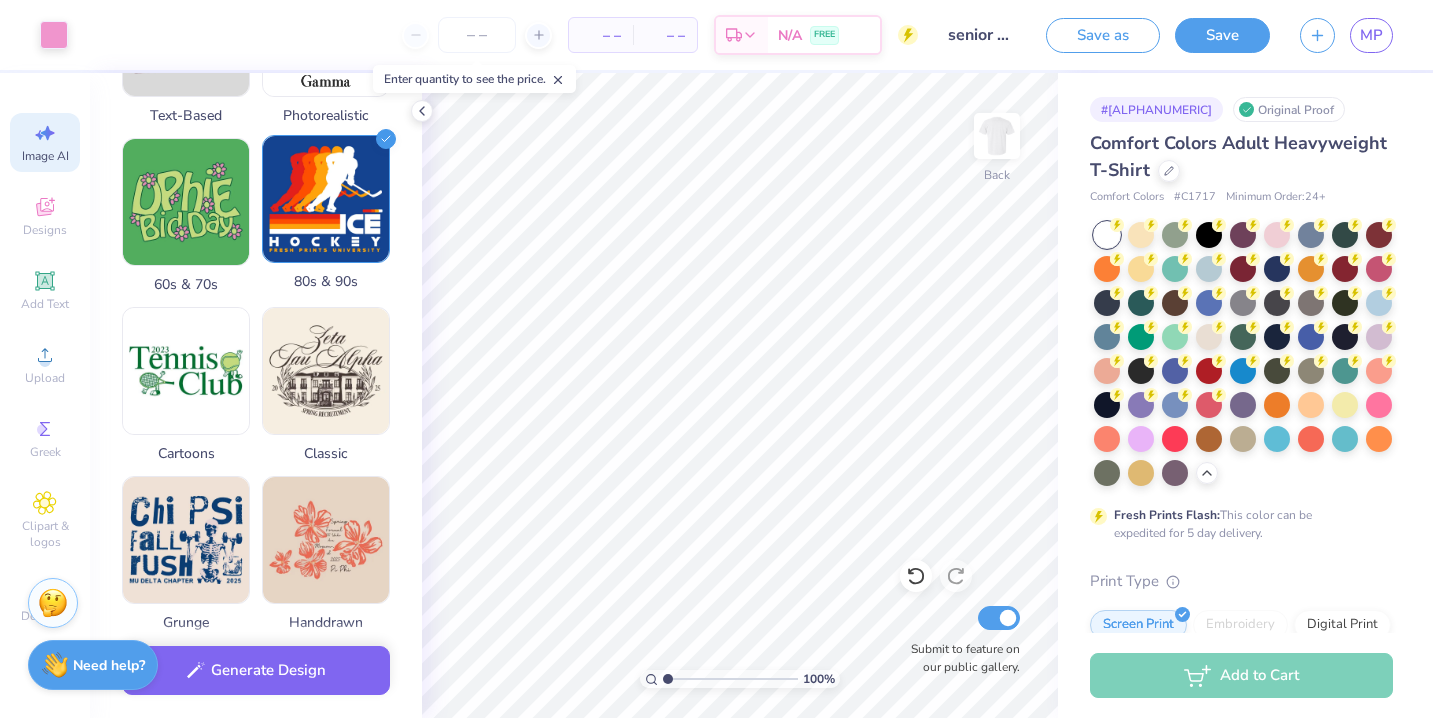 click at bounding box center [326, 199] 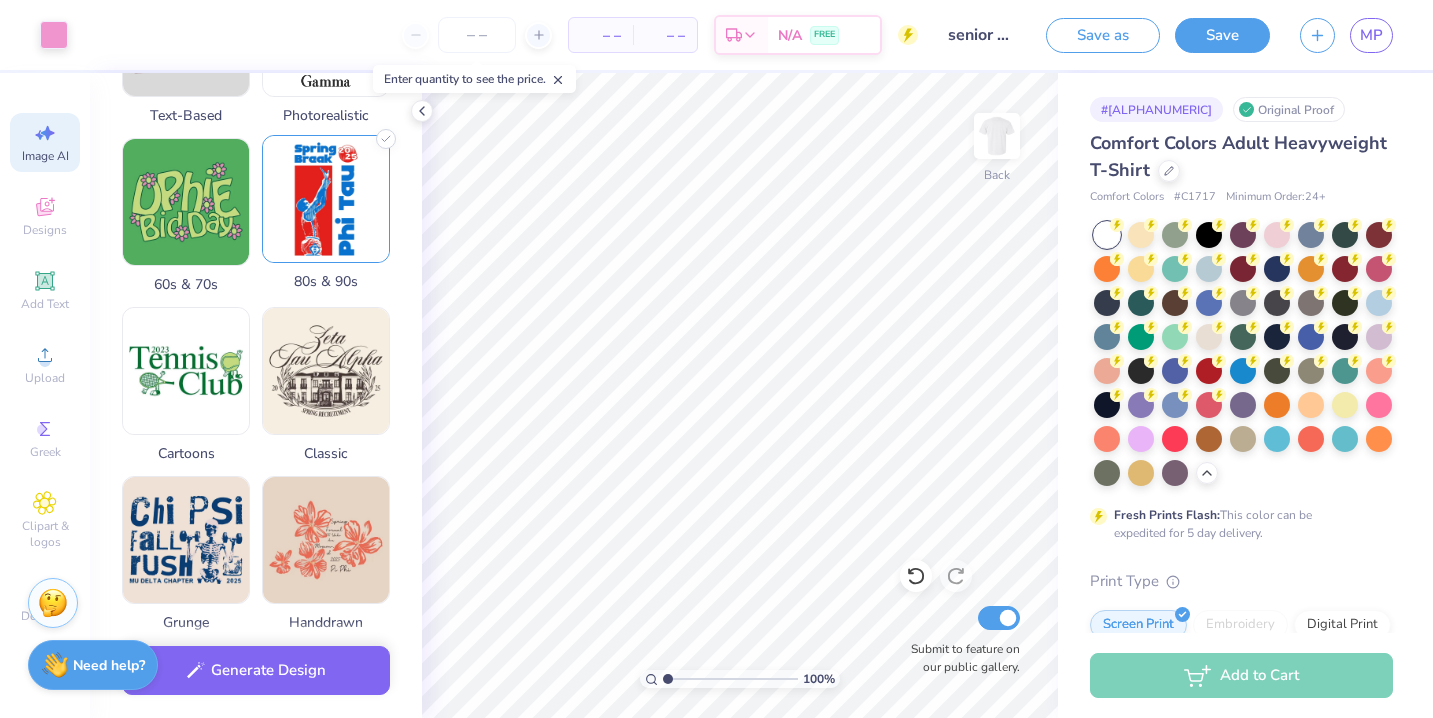 click at bounding box center [326, 199] 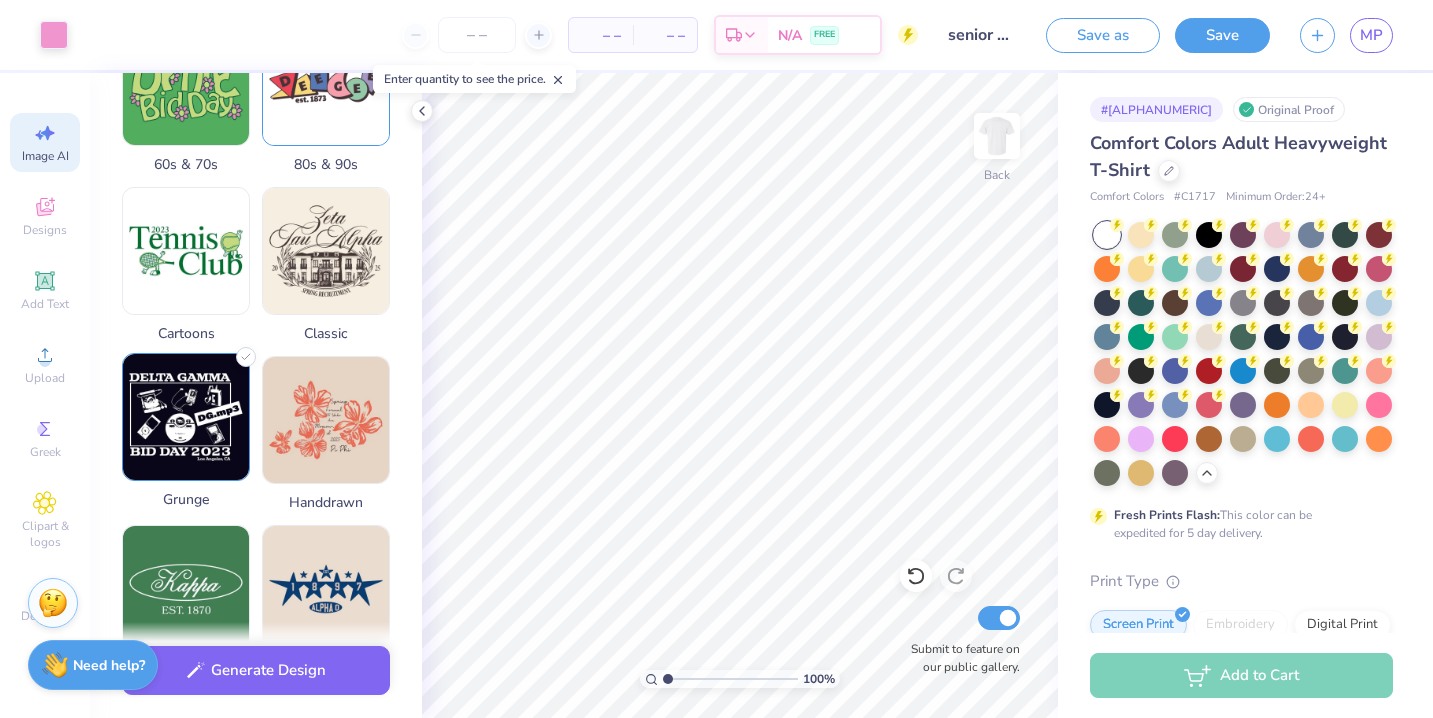 scroll, scrollTop: 726, scrollLeft: 0, axis: vertical 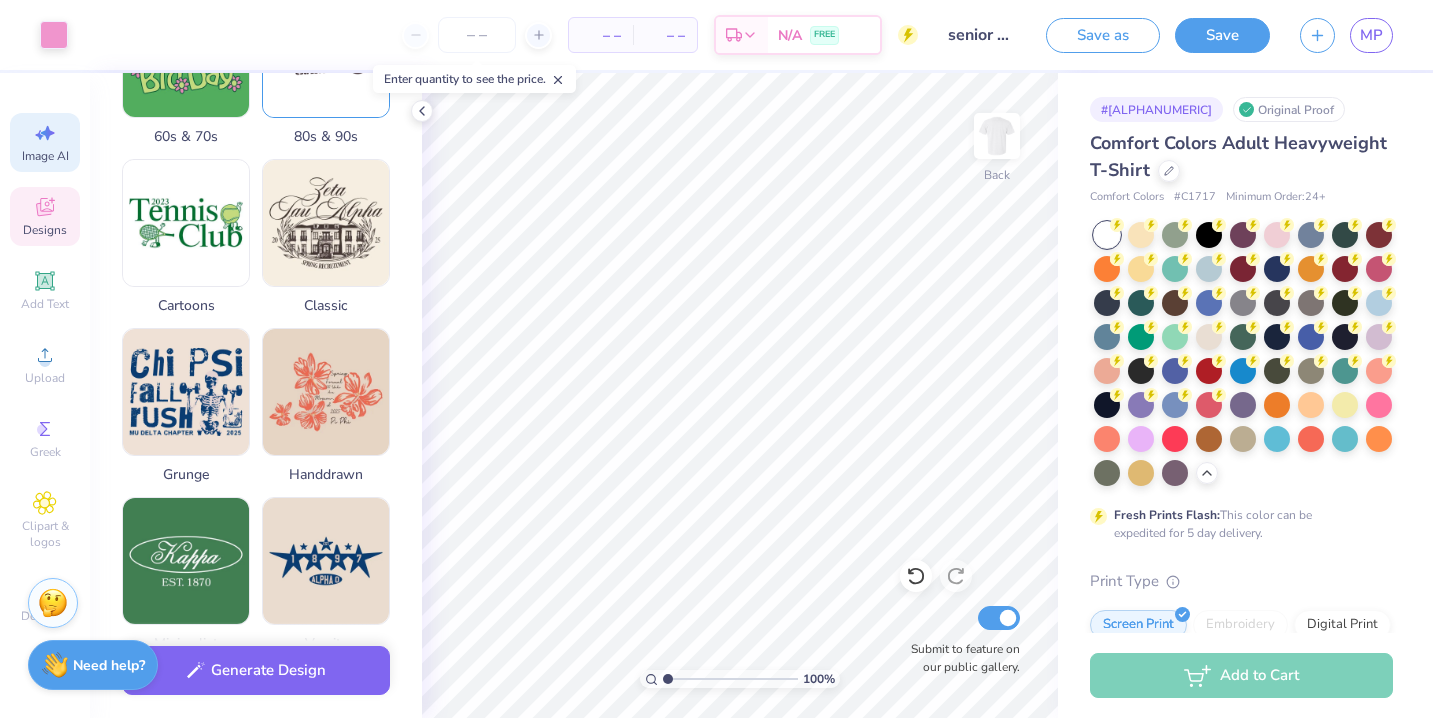 click 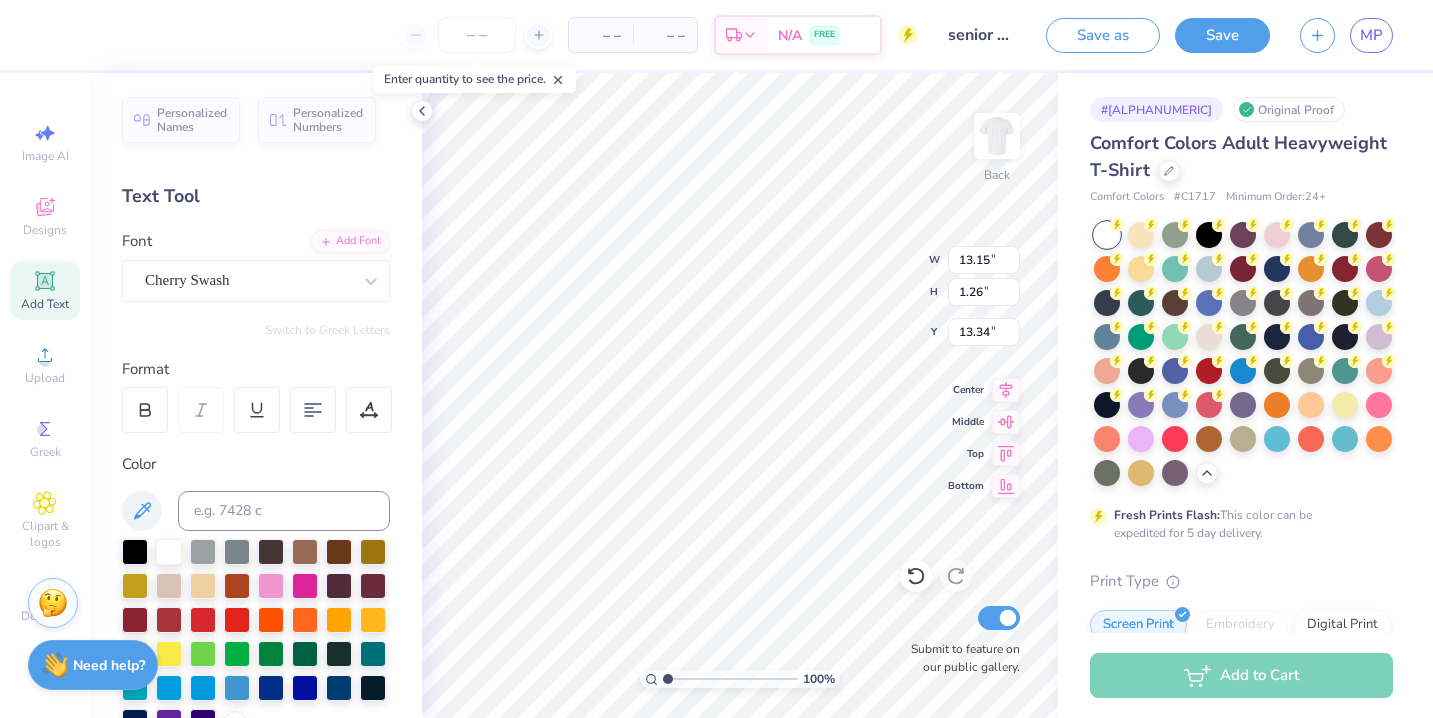type on "6.54" 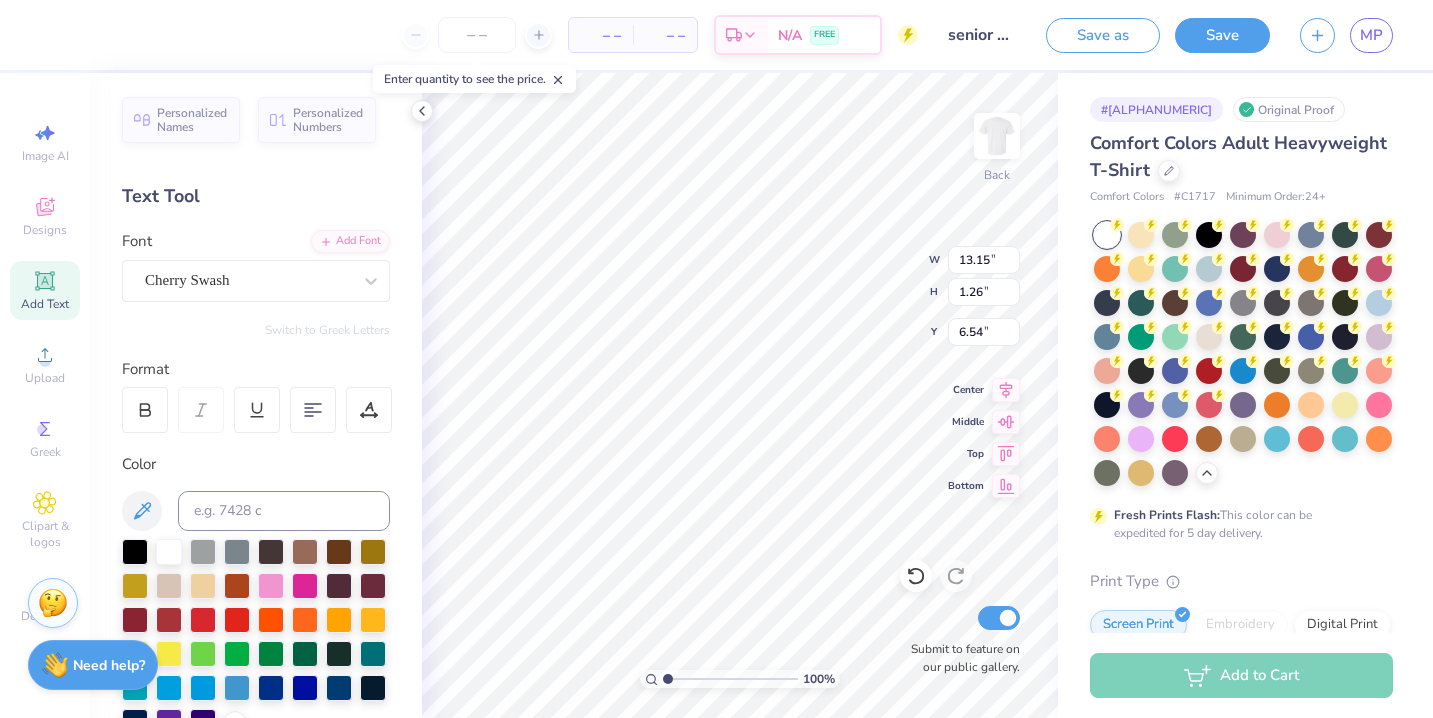 type on "10.54" 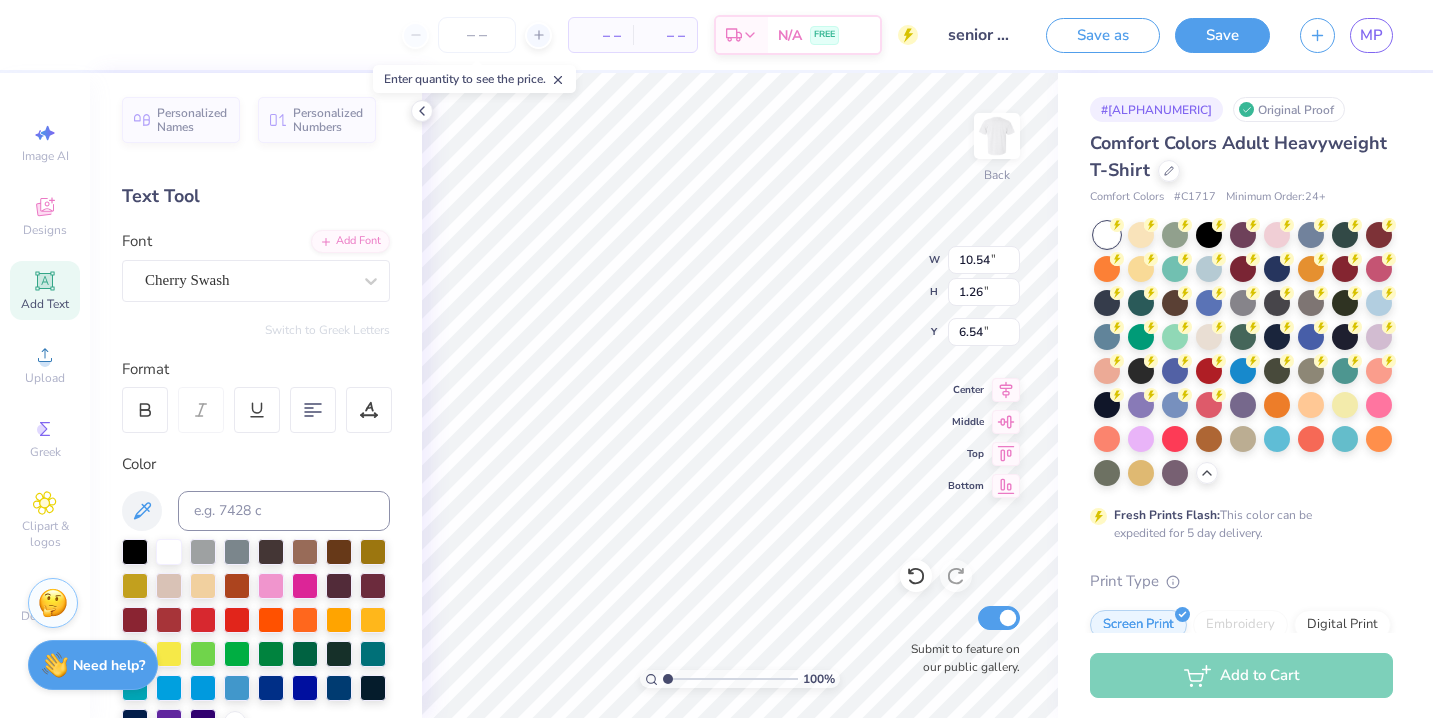 type on "1.01" 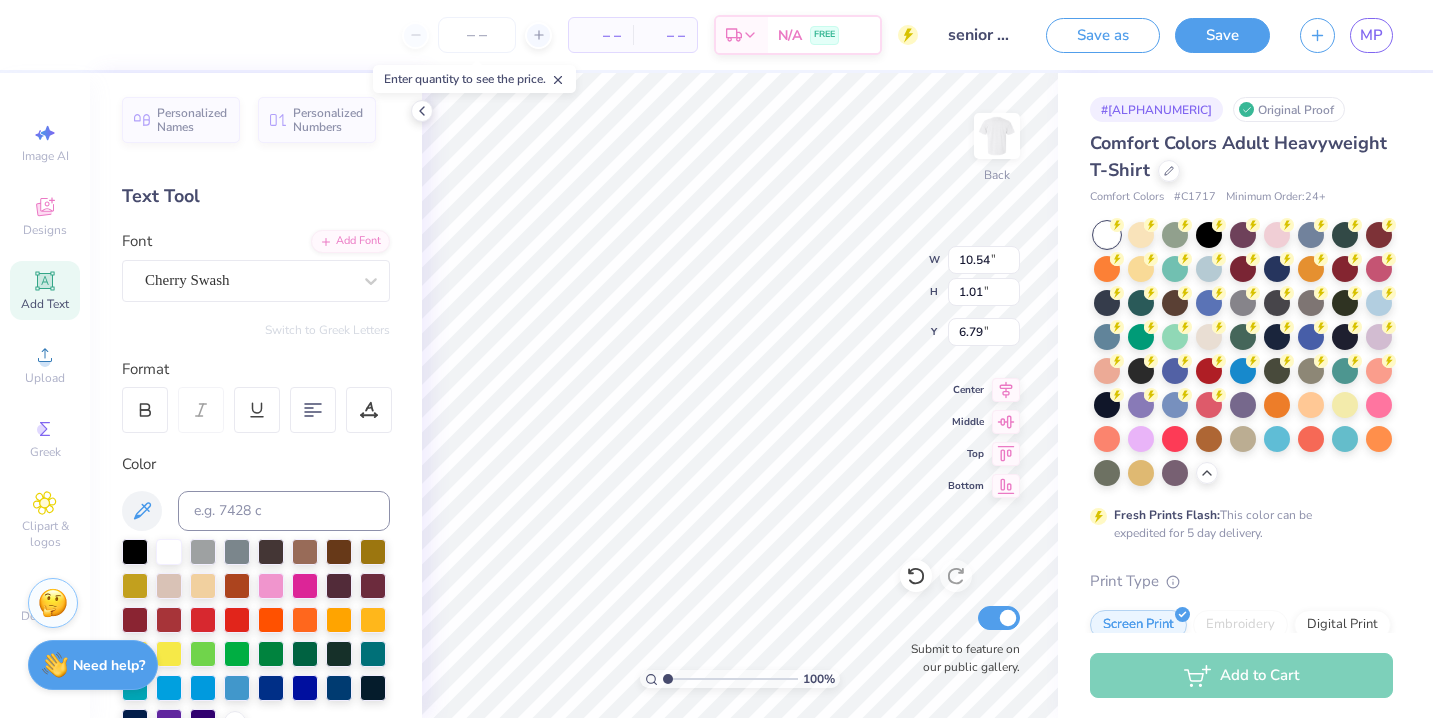 type on "6.71" 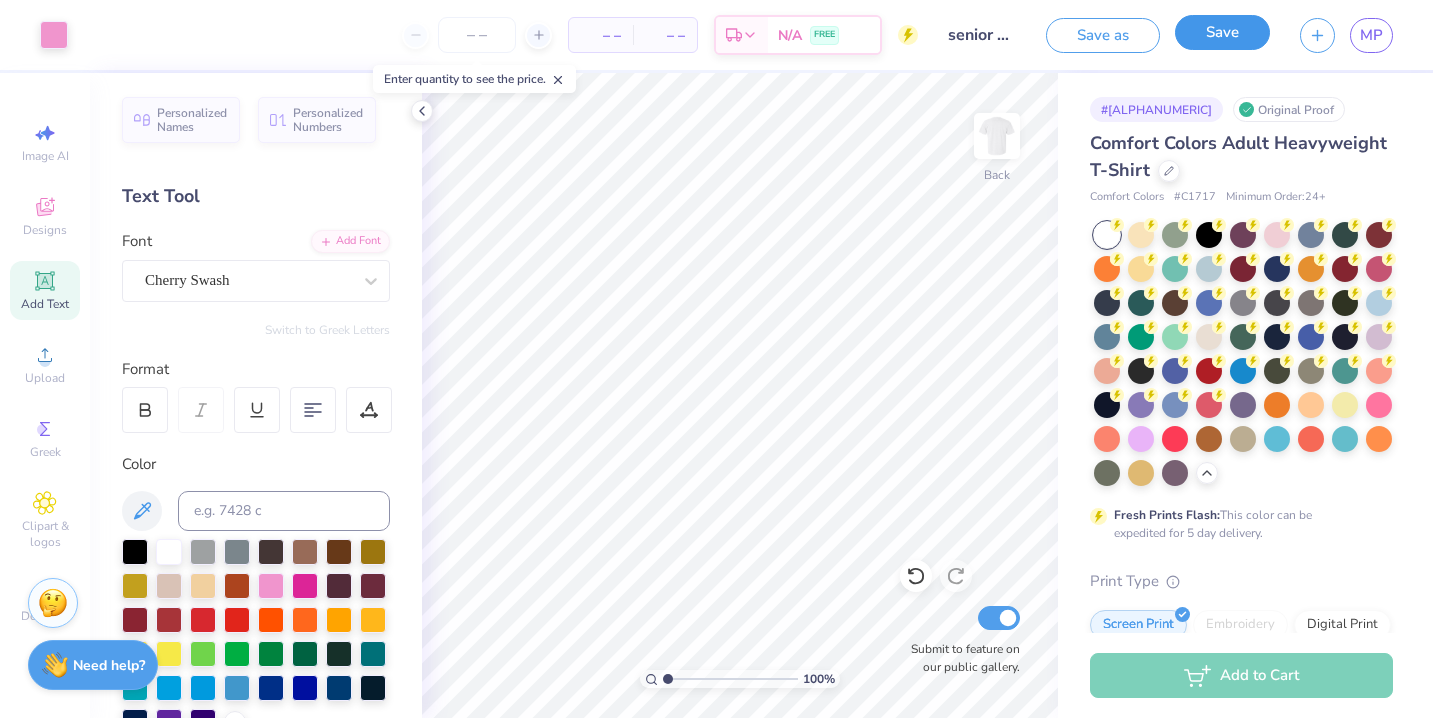 click on "Save" at bounding box center (1222, 32) 